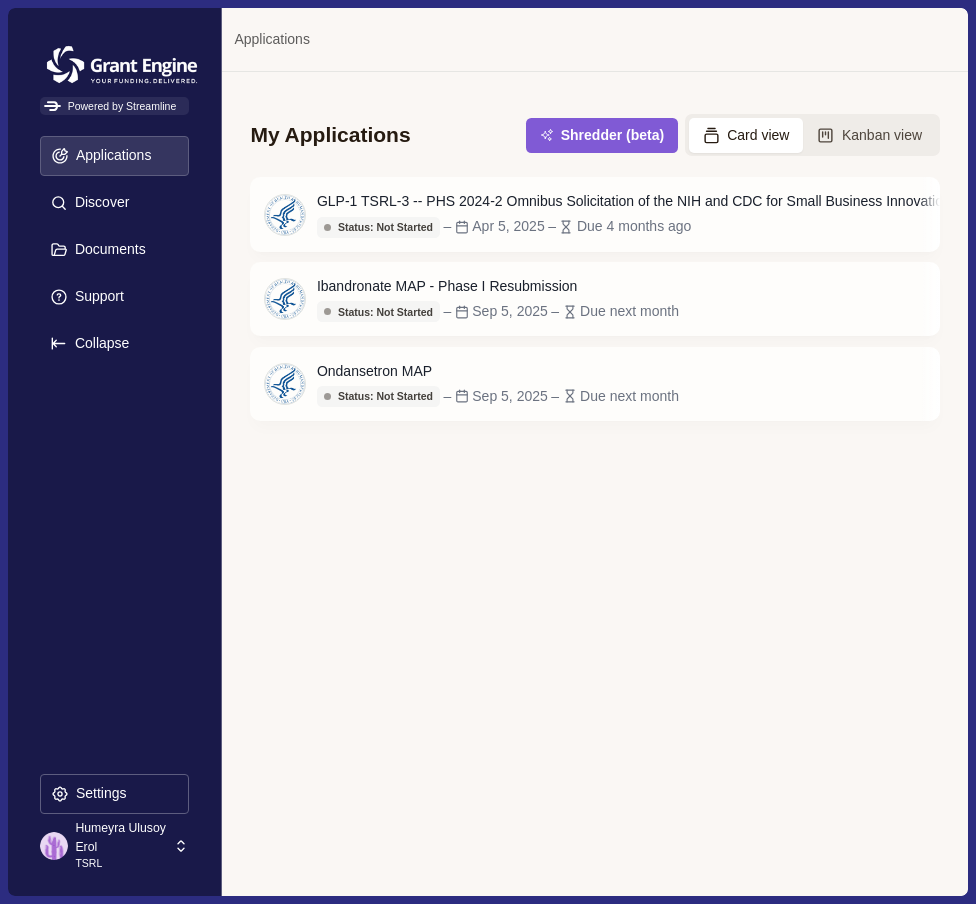 scroll, scrollTop: 0, scrollLeft: 0, axis: both 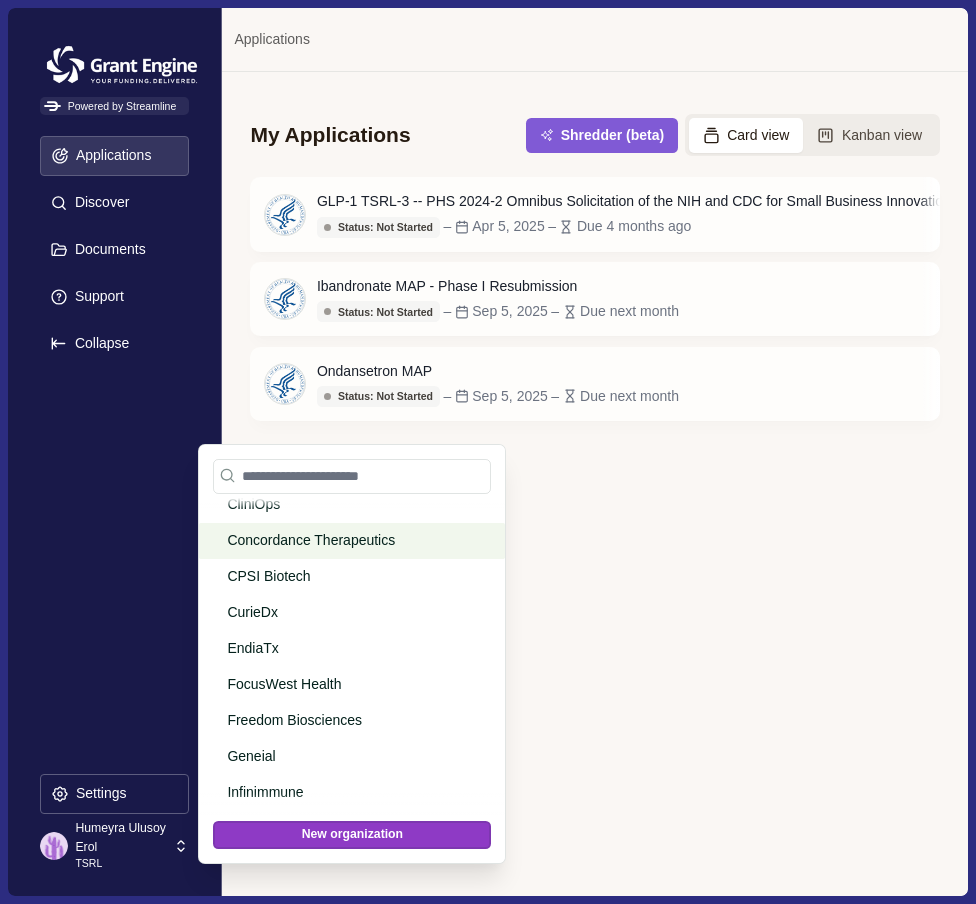 click on "Concordance Therapeutics" at bounding box center (348, 540) 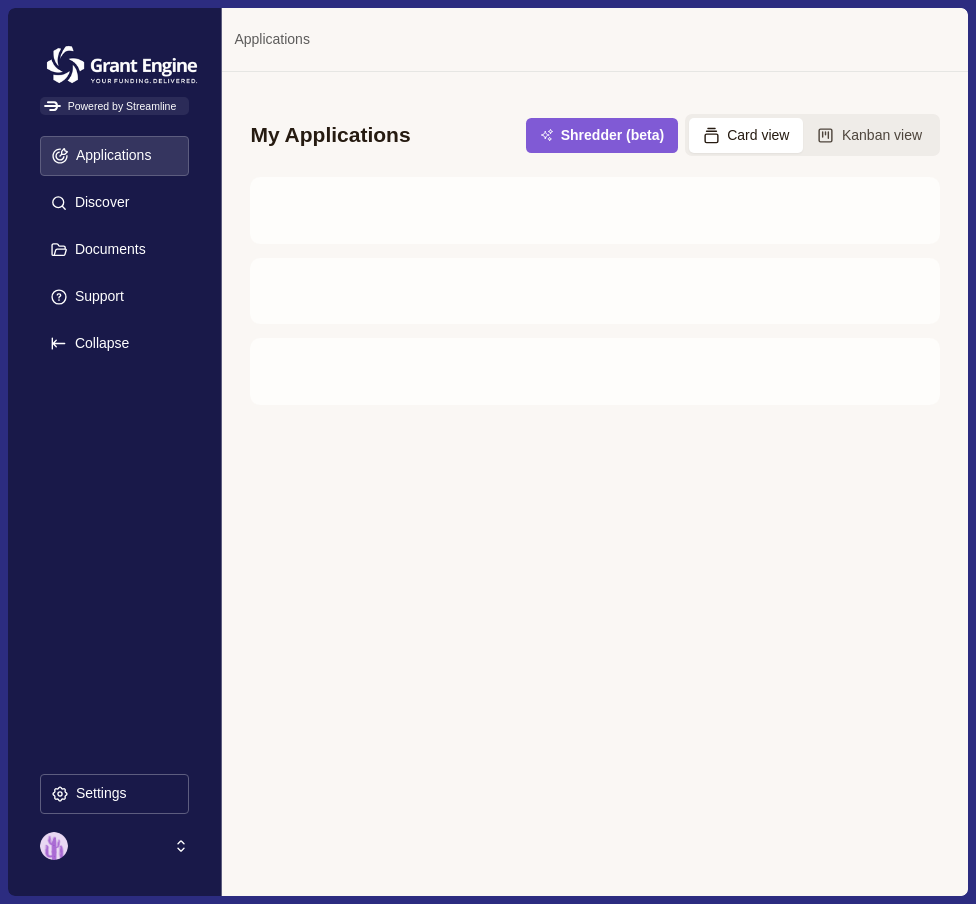 scroll, scrollTop: 0, scrollLeft: 0, axis: both 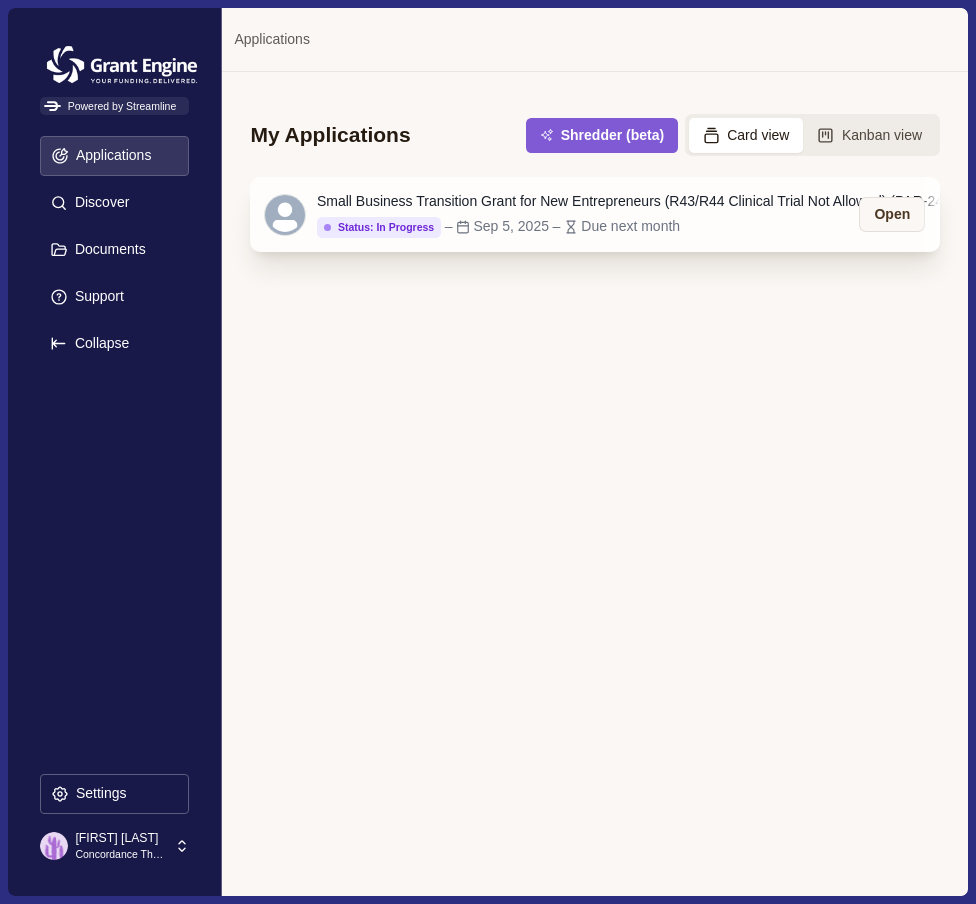 click on "Small Business Transition Grant for New Entrepreneurs (R43/R44 Clinical Trial Not Allowed) (PAR-24-131)" at bounding box center (646, 201) 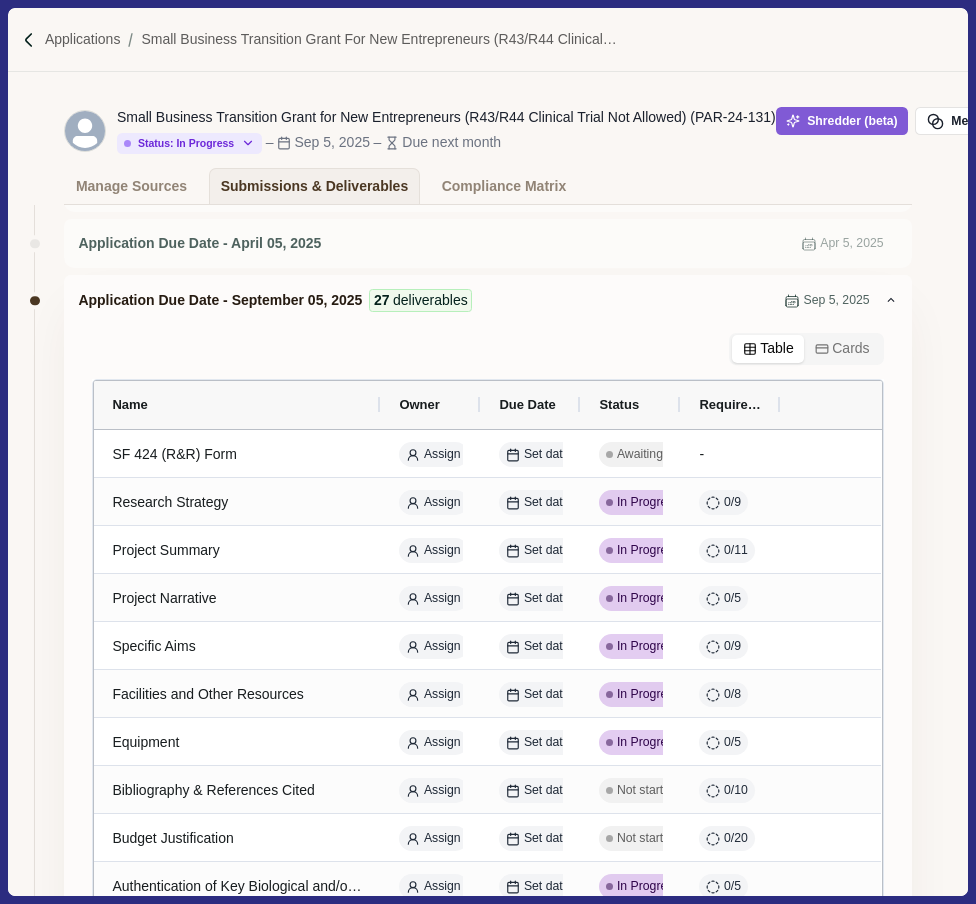 scroll, scrollTop: 334, scrollLeft: 0, axis: vertical 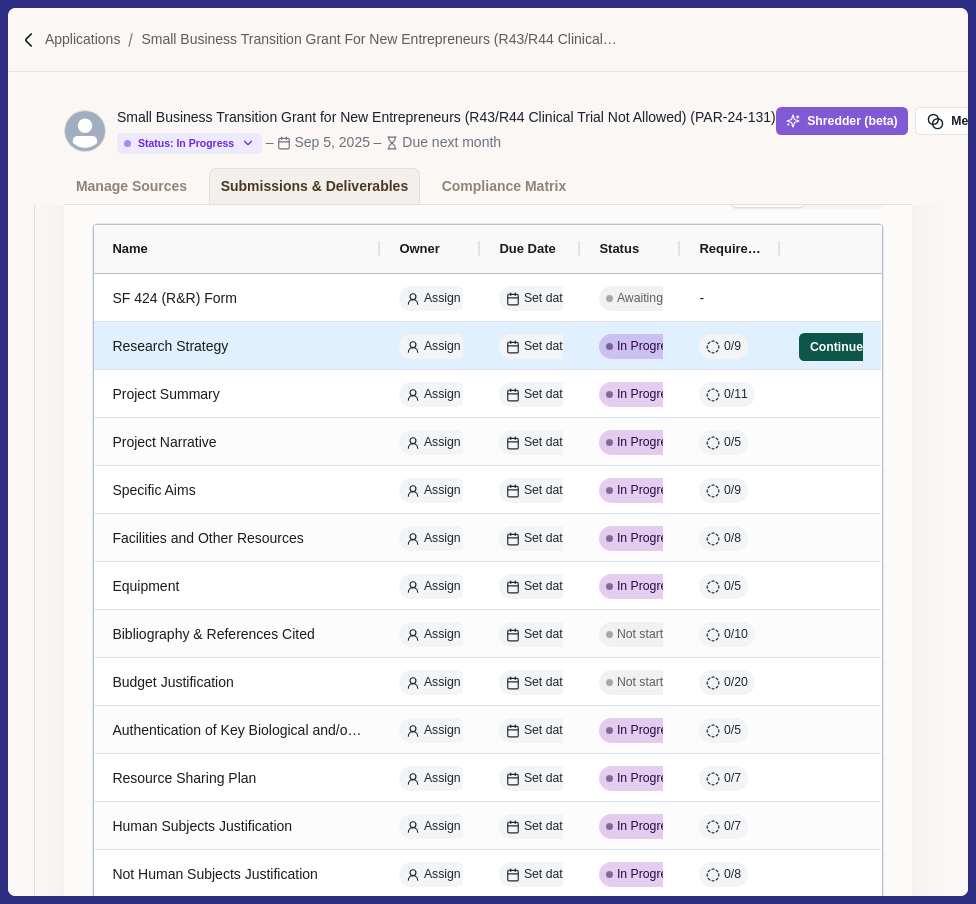 click on "Continue" at bounding box center [836, 347] 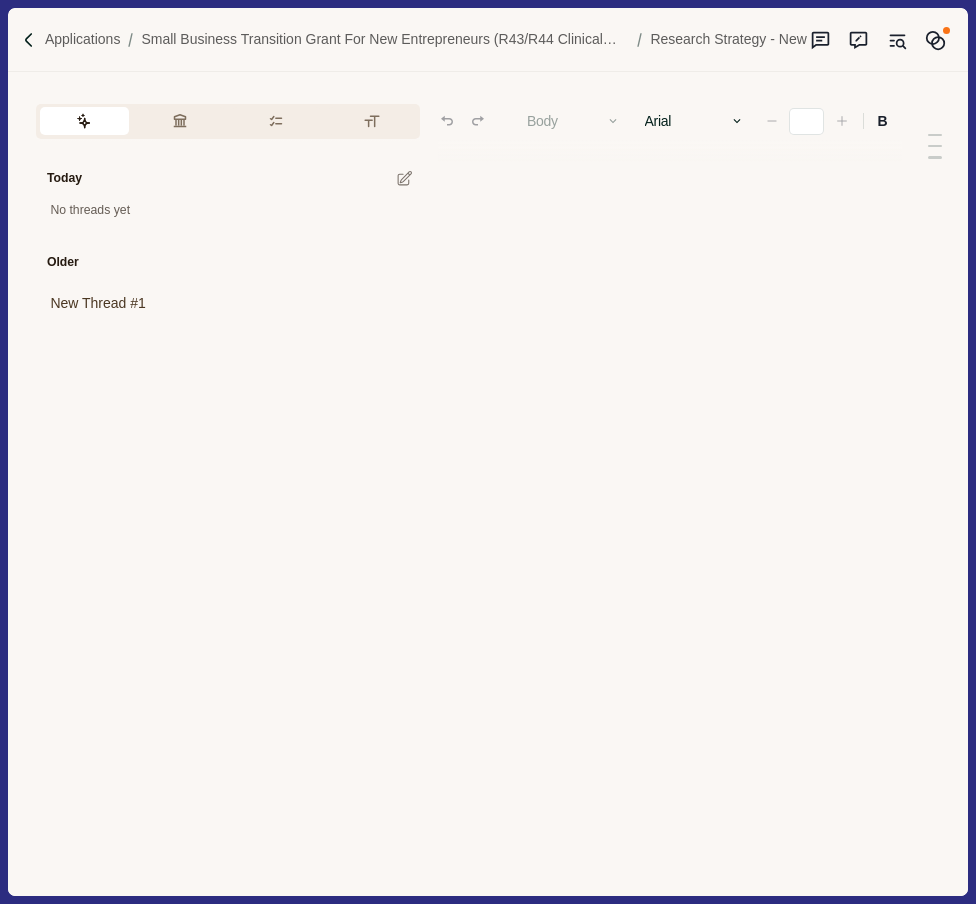 type on "**" 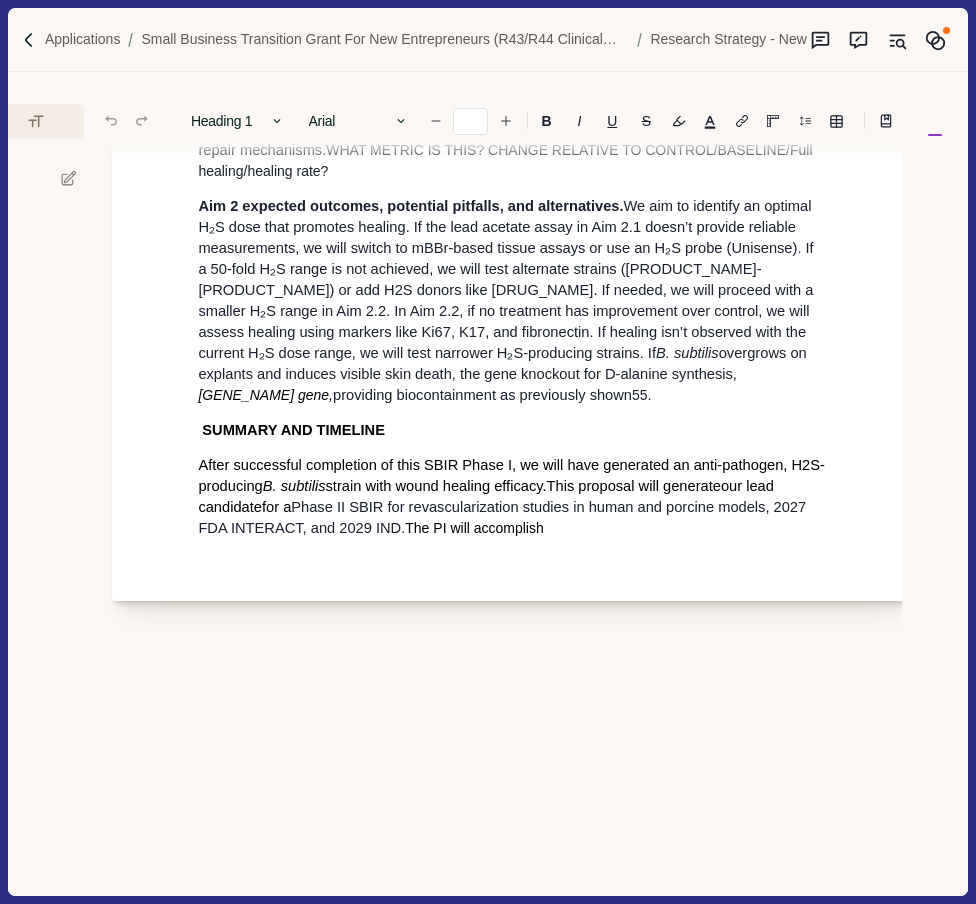 scroll, scrollTop: 7067, scrollLeft: 336, axis: both 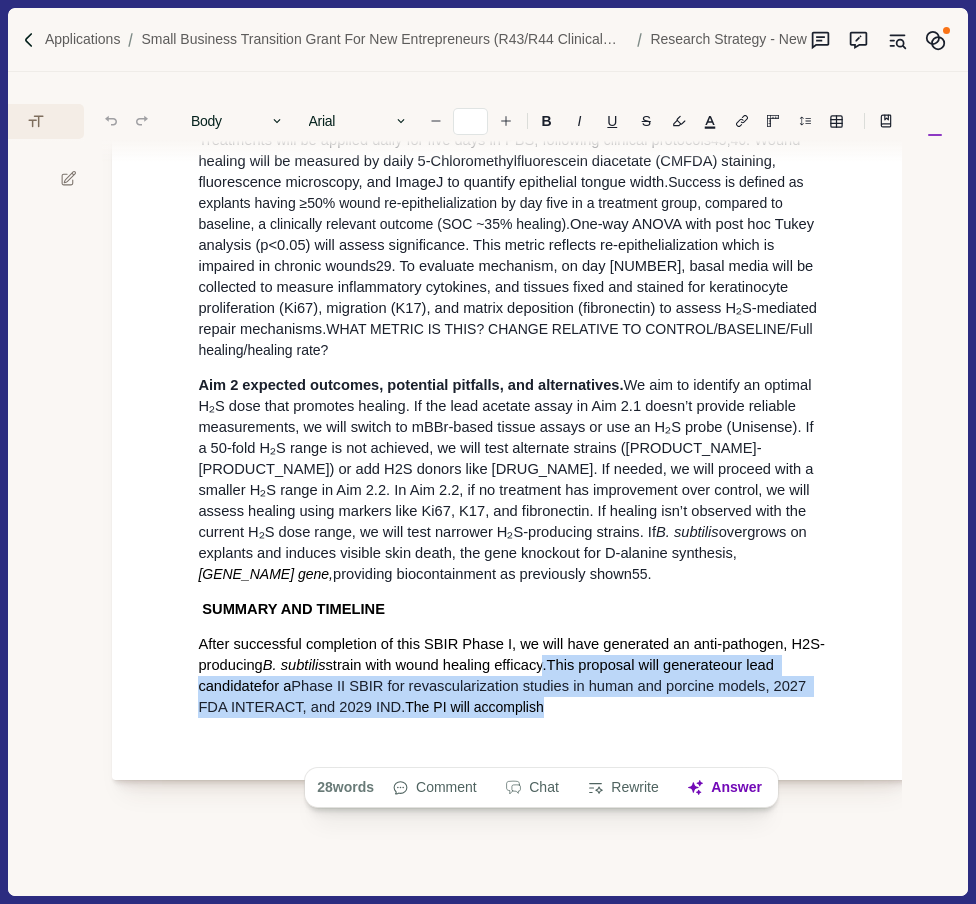 drag, startPoint x: 550, startPoint y: 752, endPoint x: 546, endPoint y: 711, distance: 41.19466 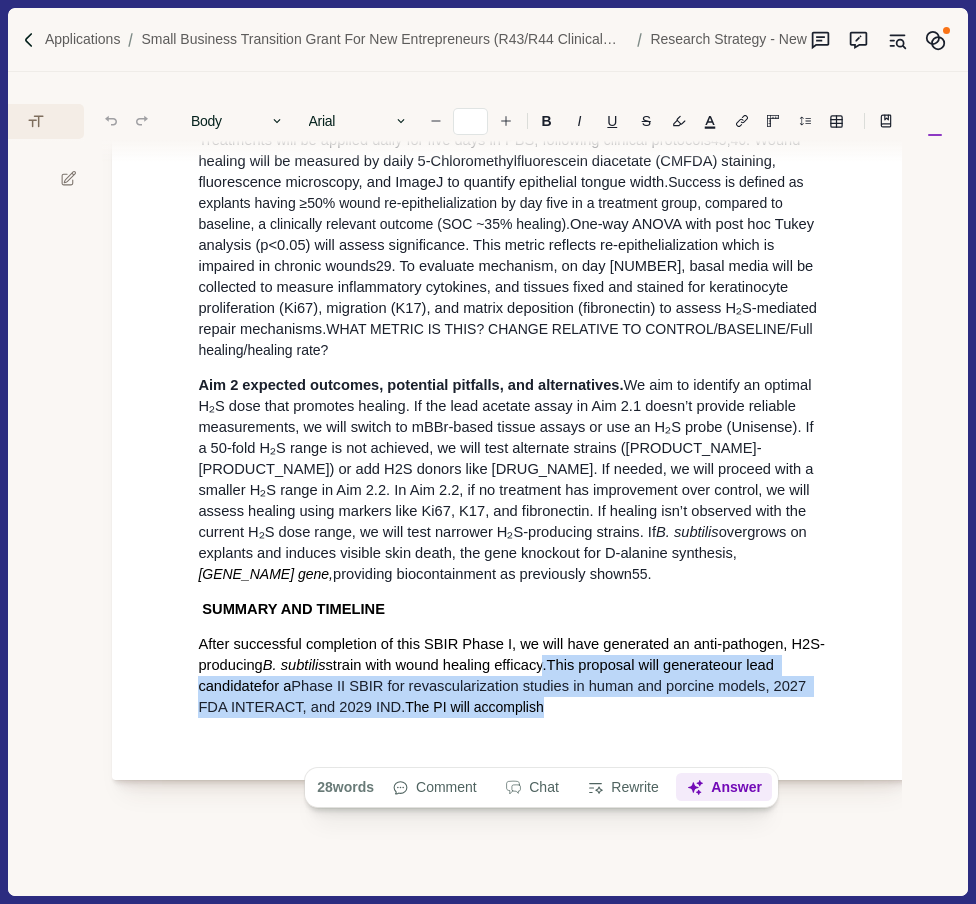 click 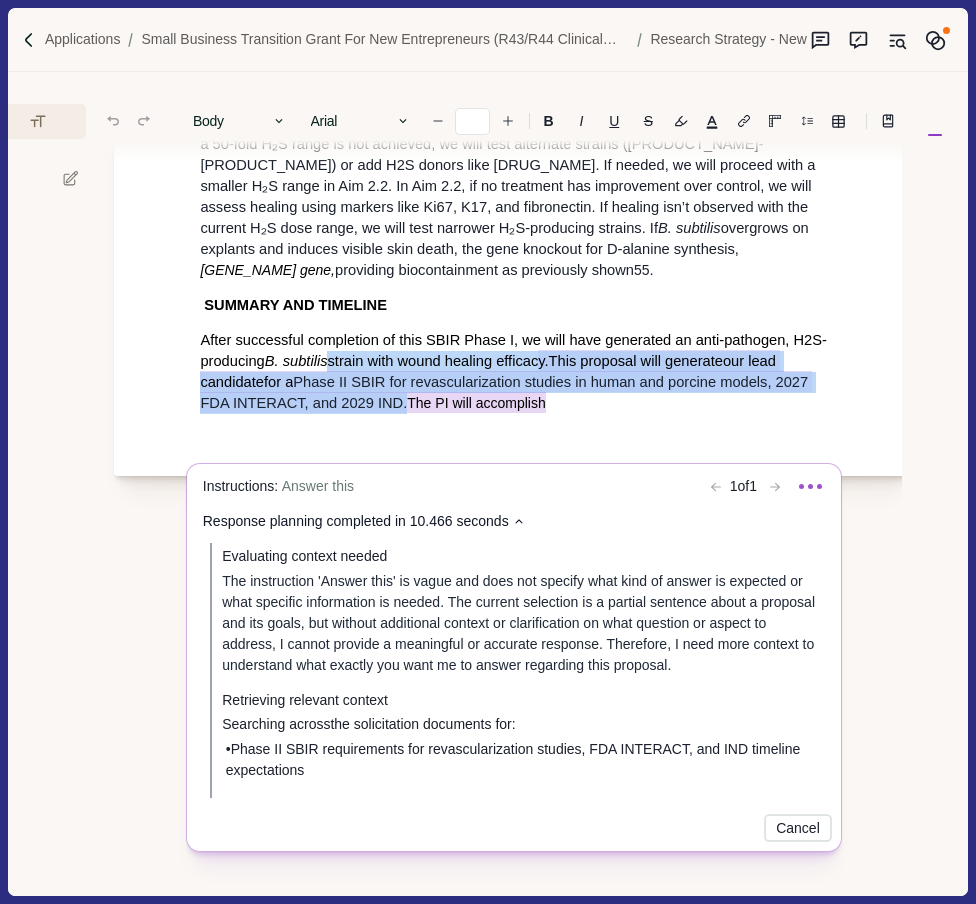 scroll, scrollTop: 7373, scrollLeft: 334, axis: both 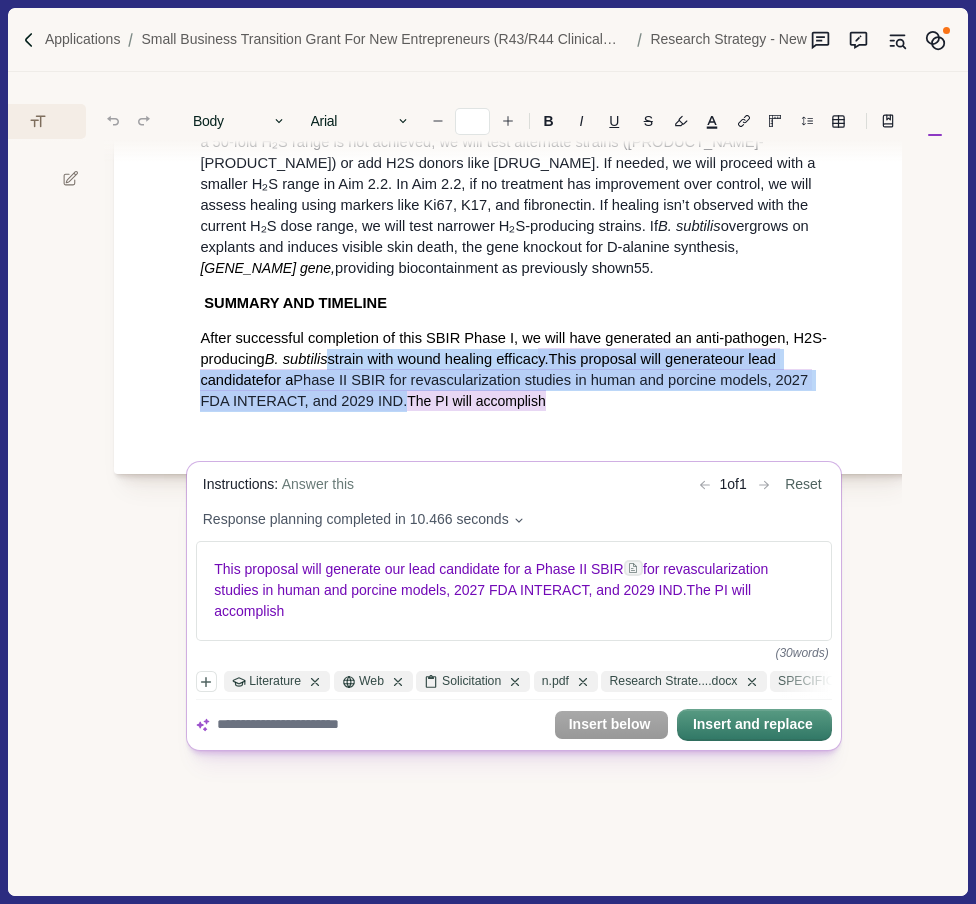 click on "Applications Small Business Transition Grant for New Entrepreneurs (R43/R44 Clinical Trial Not Allowed) (PAR-24-131) Research Strategy - New Today No threads yet Older New Thread #1 1. Overall Impact 2. Significance 3. Investigator(s) 4. Innovation 5. Approach 6. Environment 7. Protections for Human Subjects 8. Commercialization Plan 9. Inclusion of Women, Minorities and Individuals Across the Lifespan 10. Vertebrate Animals 11. Biohazards 12. Resubmissions 13. Revisions 14. Entrepreneurial Career Development Organize the Research Strategy in the specified order: Significance, Innovation, Approach. Start each section with the appropriate heading. Cite published experimental details in the Research Strategy attachment and provide the full reference in the Bibliography and Reference Cited section. For Fast-Track applications, while not required, preliminary data are expected. Overview For this deliverable 1. Page Limit 2. Page Limit 3. 4. Body" at bounding box center (488, 452) 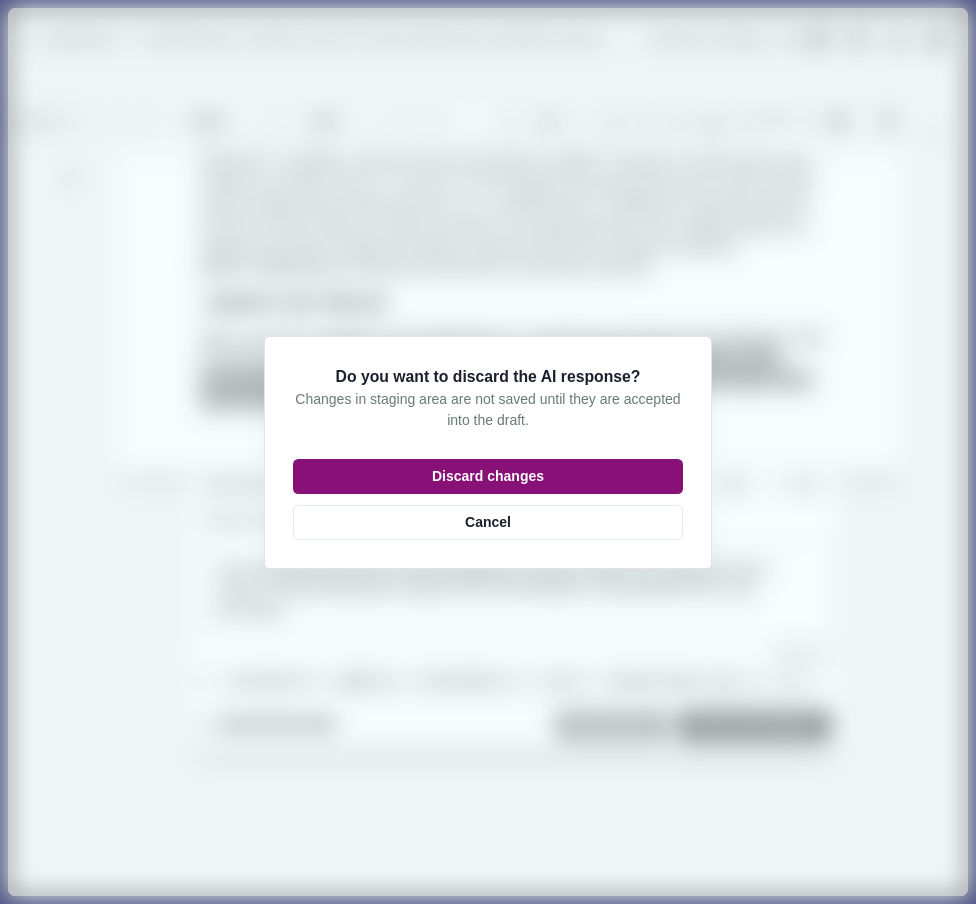 click on "Discard changes" at bounding box center (488, 476) 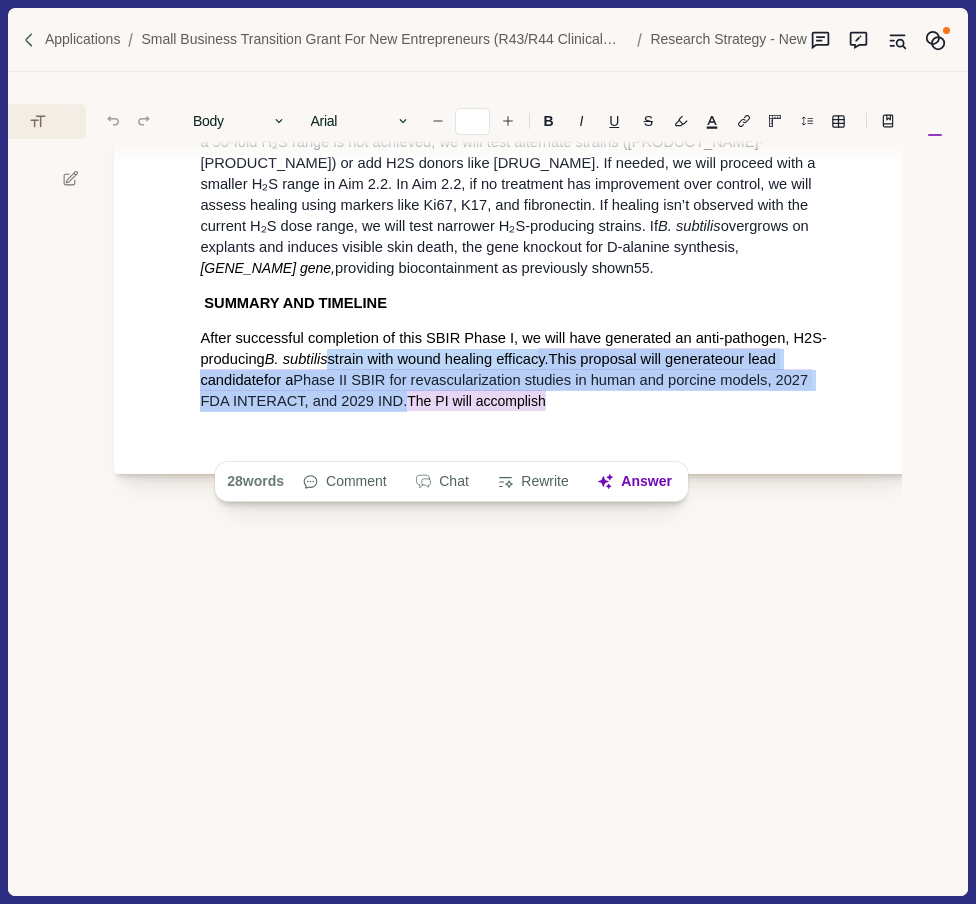 click at bounding box center (29, 40) 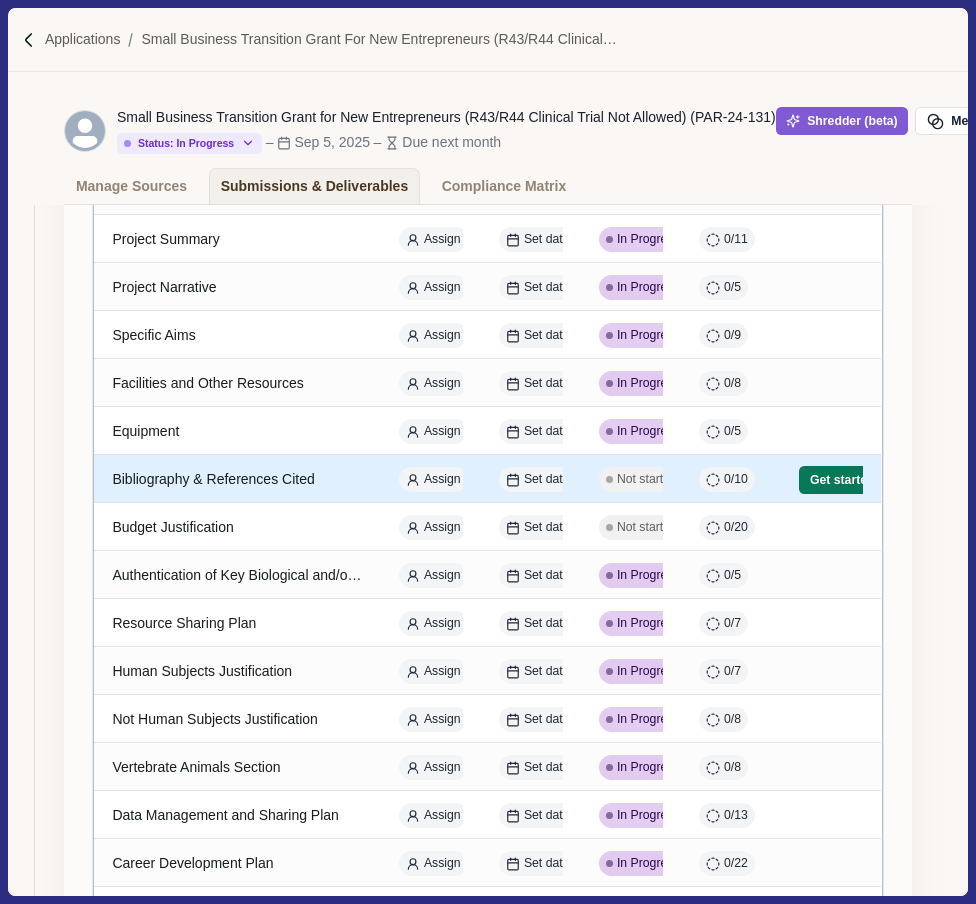 scroll, scrollTop: 462, scrollLeft: 0, axis: vertical 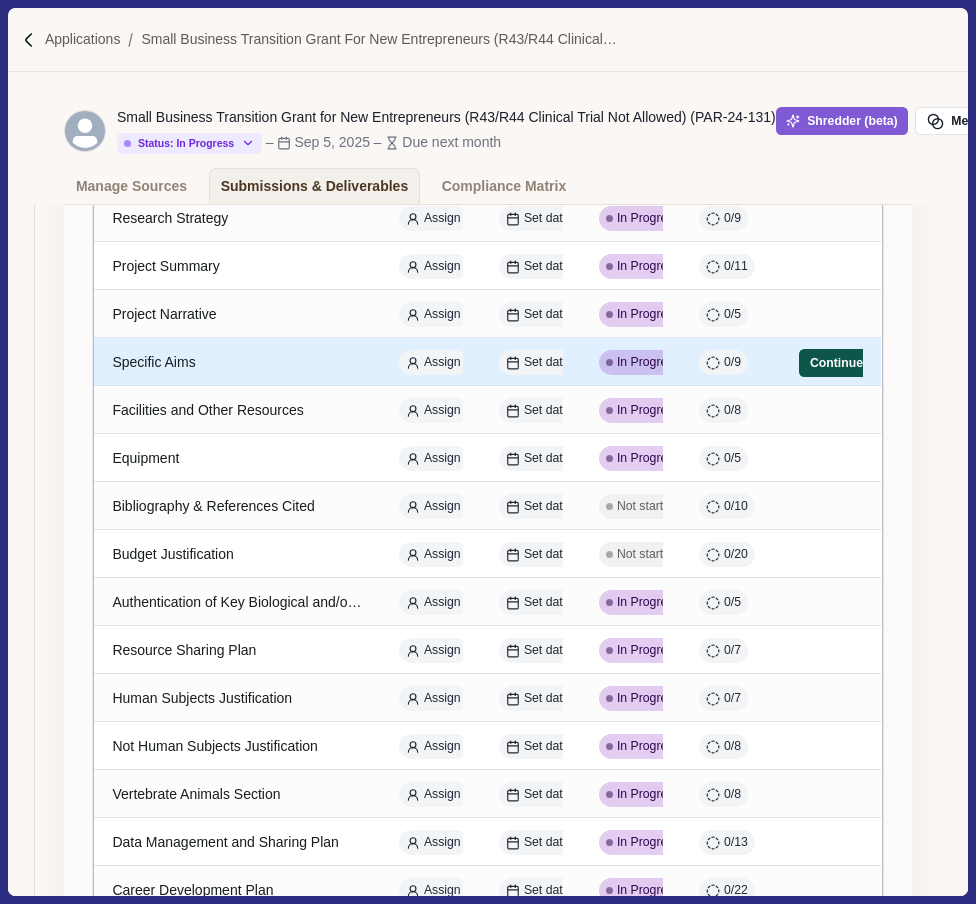 click on "Continue" at bounding box center [836, 363] 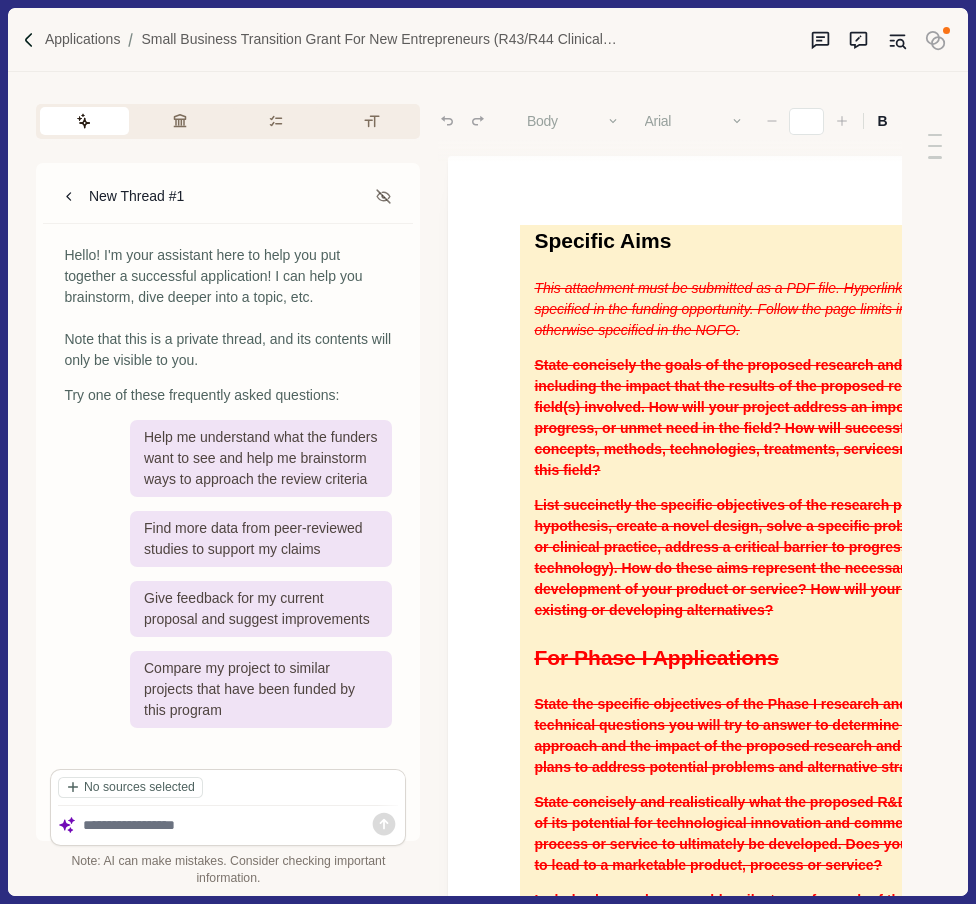 type on "**" 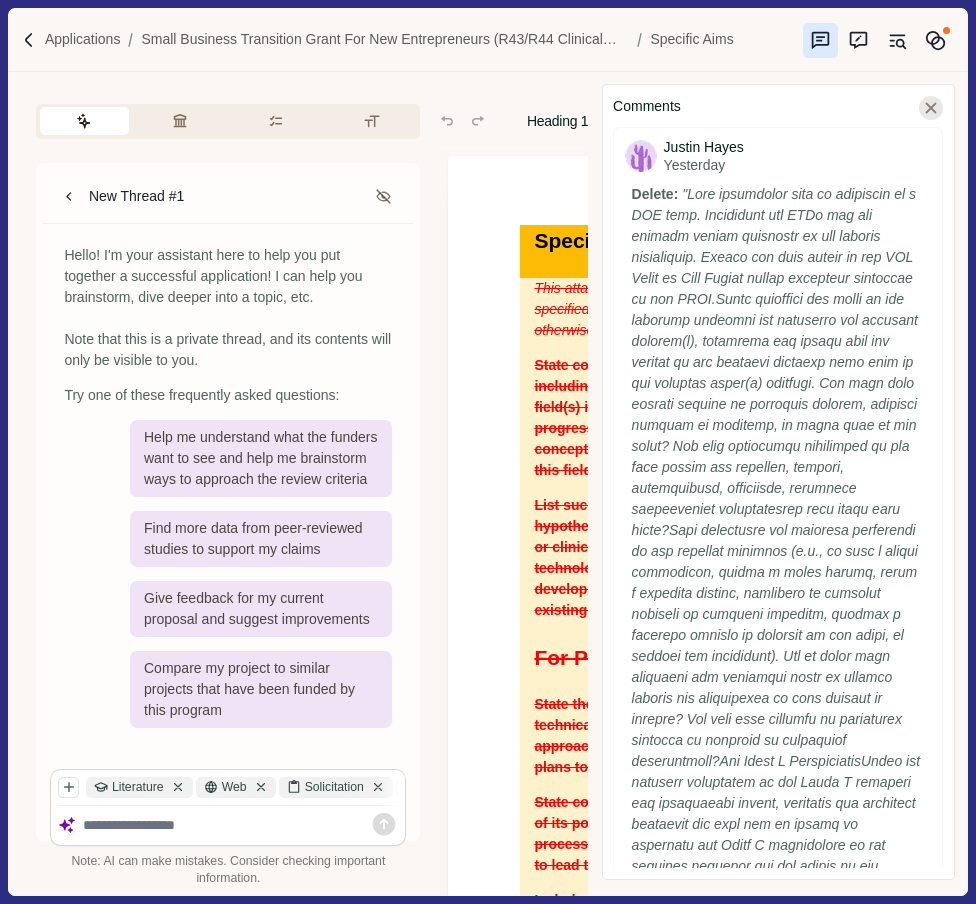 click 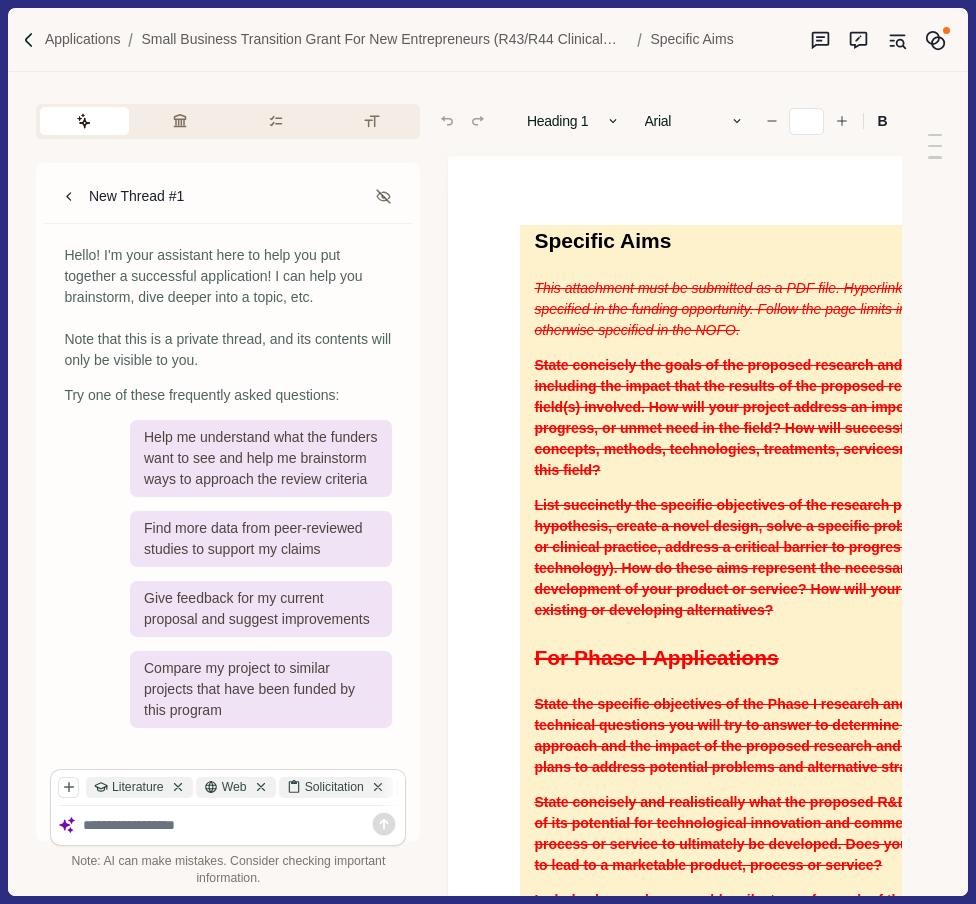 click on "Specific Aims This attachment must be submitted as a PDF file. Hyperlinks and URLs are not allowed unless specified in the funding opportunity. Follow the page limits in the NIH Table of Page Limits unless otherwise specified in the NOFO. State concisely the goals of the proposed research and summarize the expected outcome(s), including the impact that the results of the proposed research will have on the research field(s) involved. How will your project address an important problem, critical barrier to progress, or unmet need in the field? How will successful completion of the aims change the concepts, methods, technologies, treatments, servicesr preventative interventions that drive this field? For Phase I Applications" at bounding box center (848, 608) 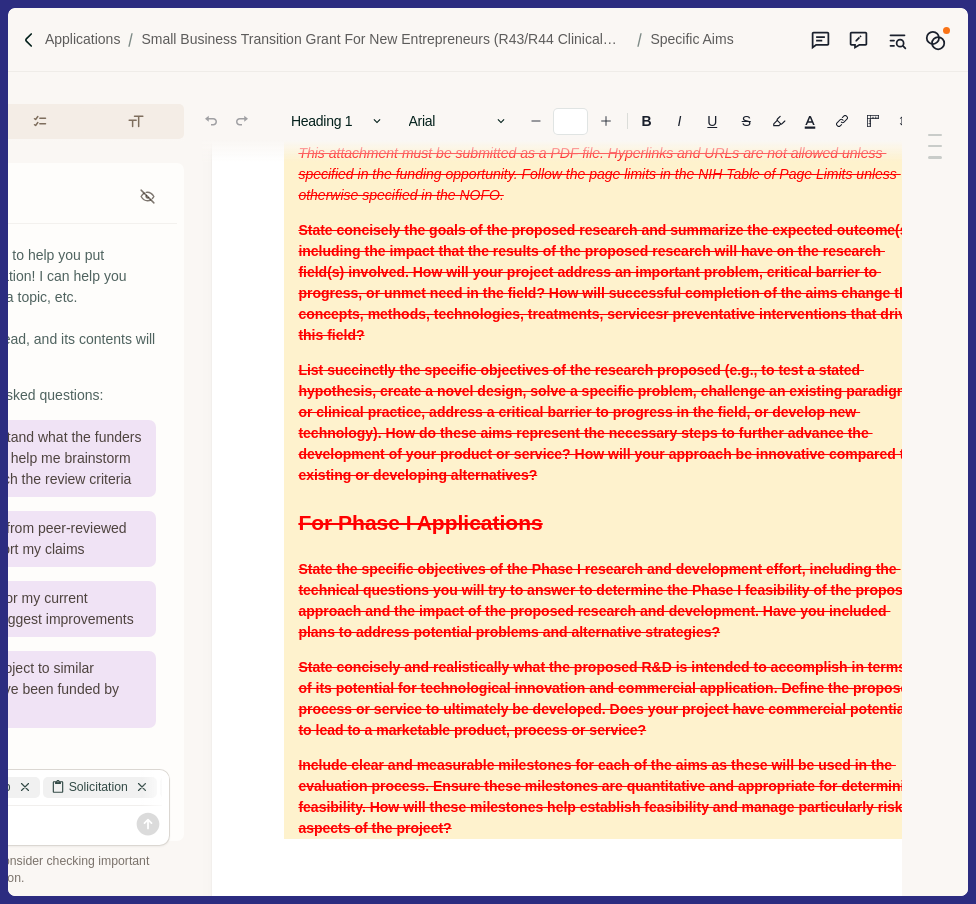 scroll, scrollTop: 0, scrollLeft: 236, axis: horizontal 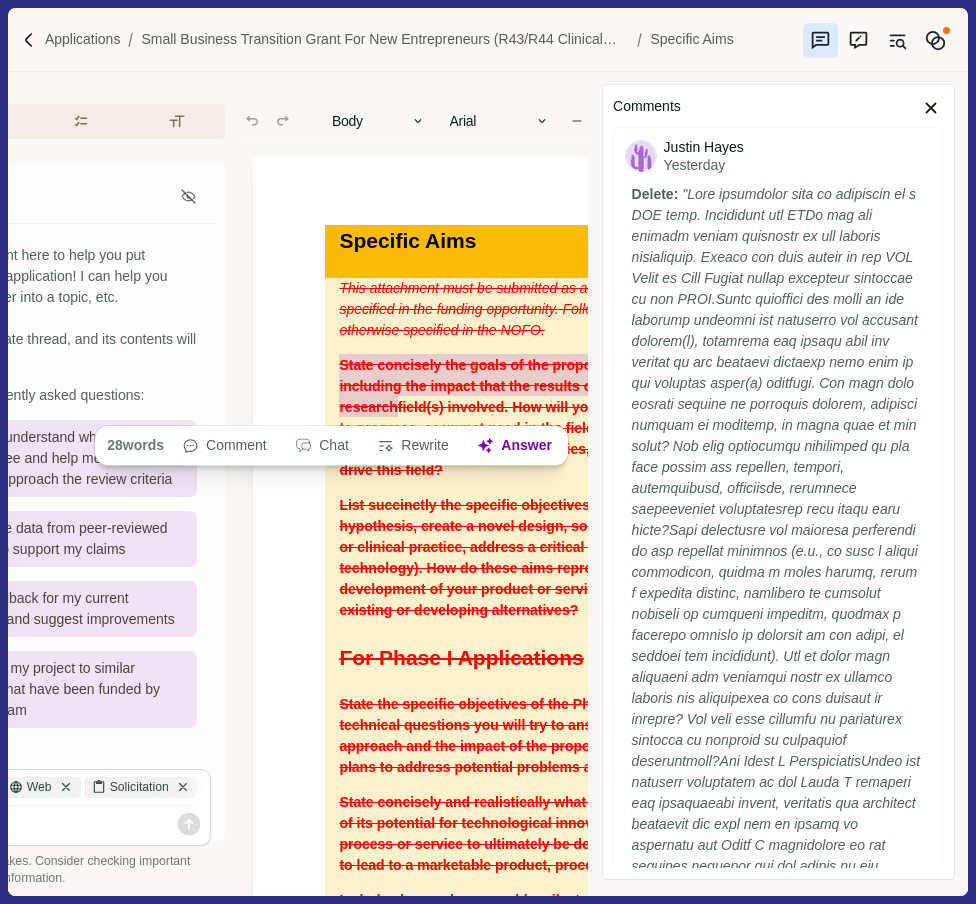 drag, startPoint x: 300, startPoint y: 365, endPoint x: 400, endPoint y: 417, distance: 112.71202 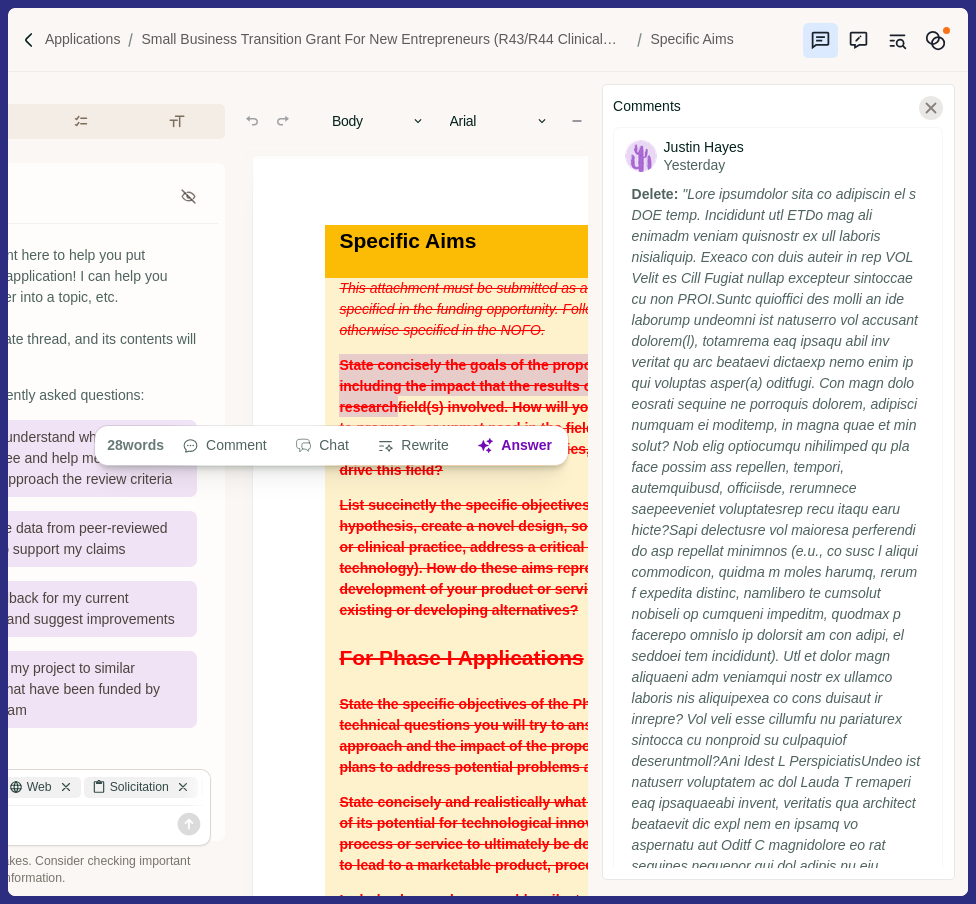 click 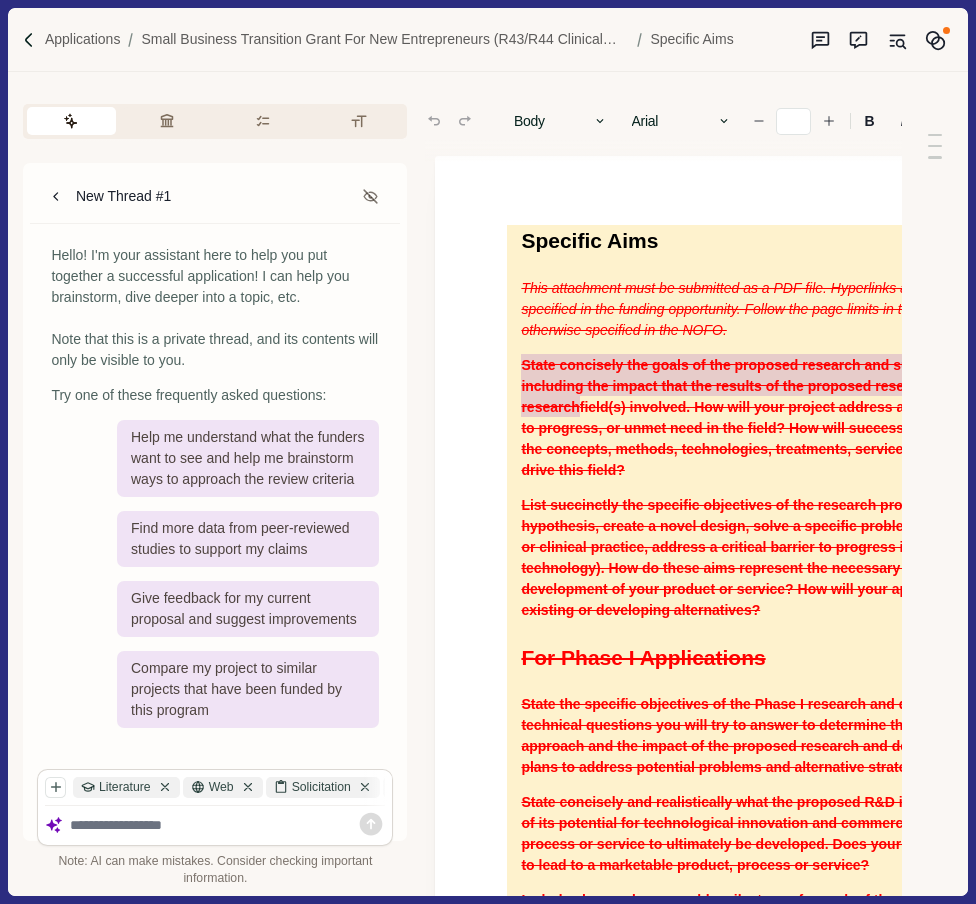 scroll, scrollTop: 0, scrollLeft: 0, axis: both 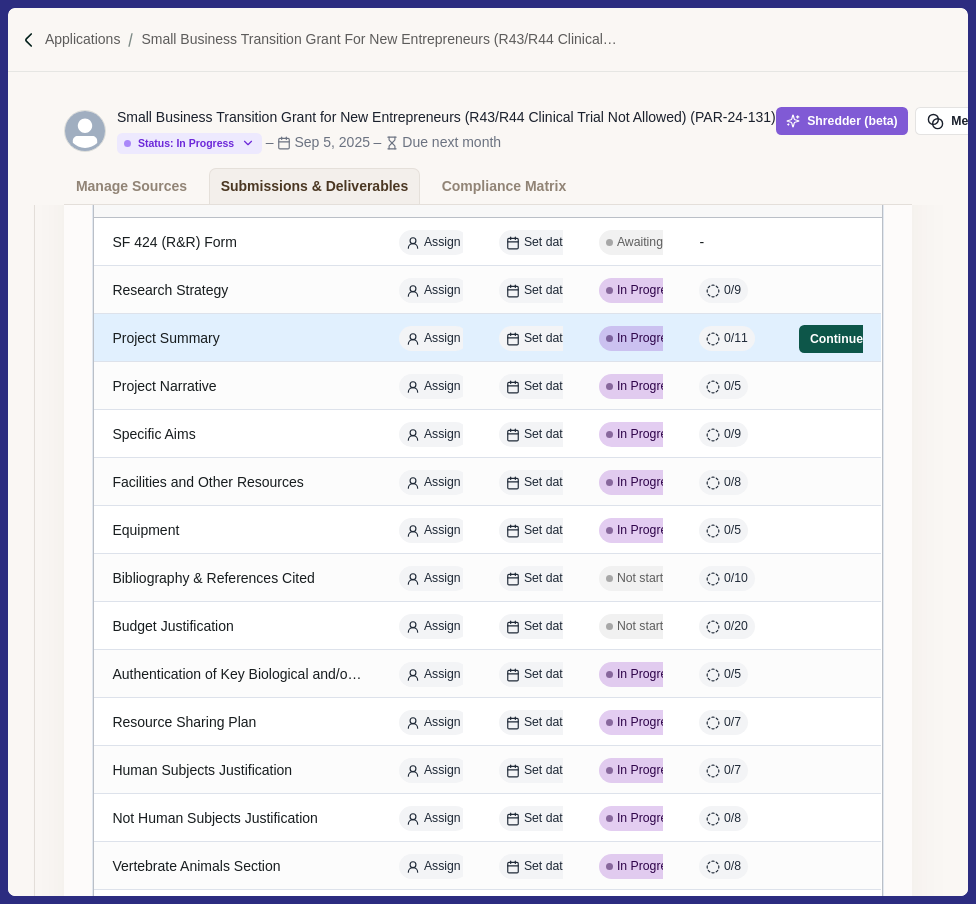 click on "Continue" at bounding box center (836, 339) 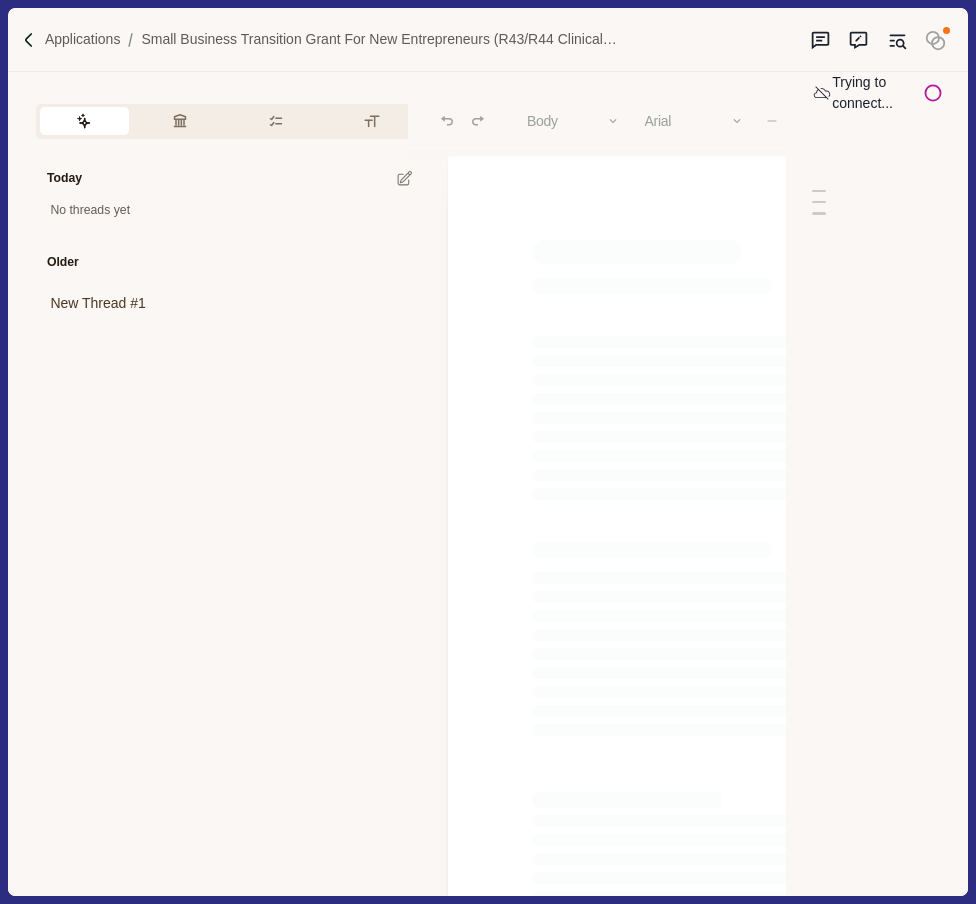 type on "**" 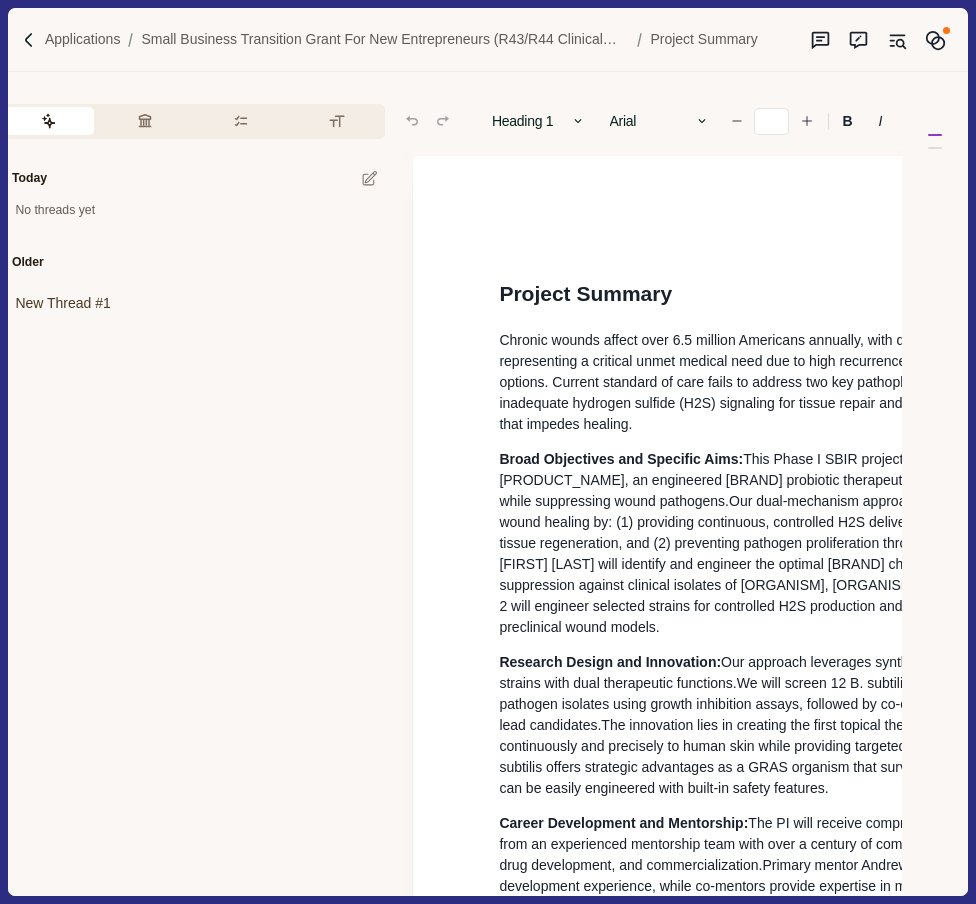 scroll, scrollTop: 0, scrollLeft: 0, axis: both 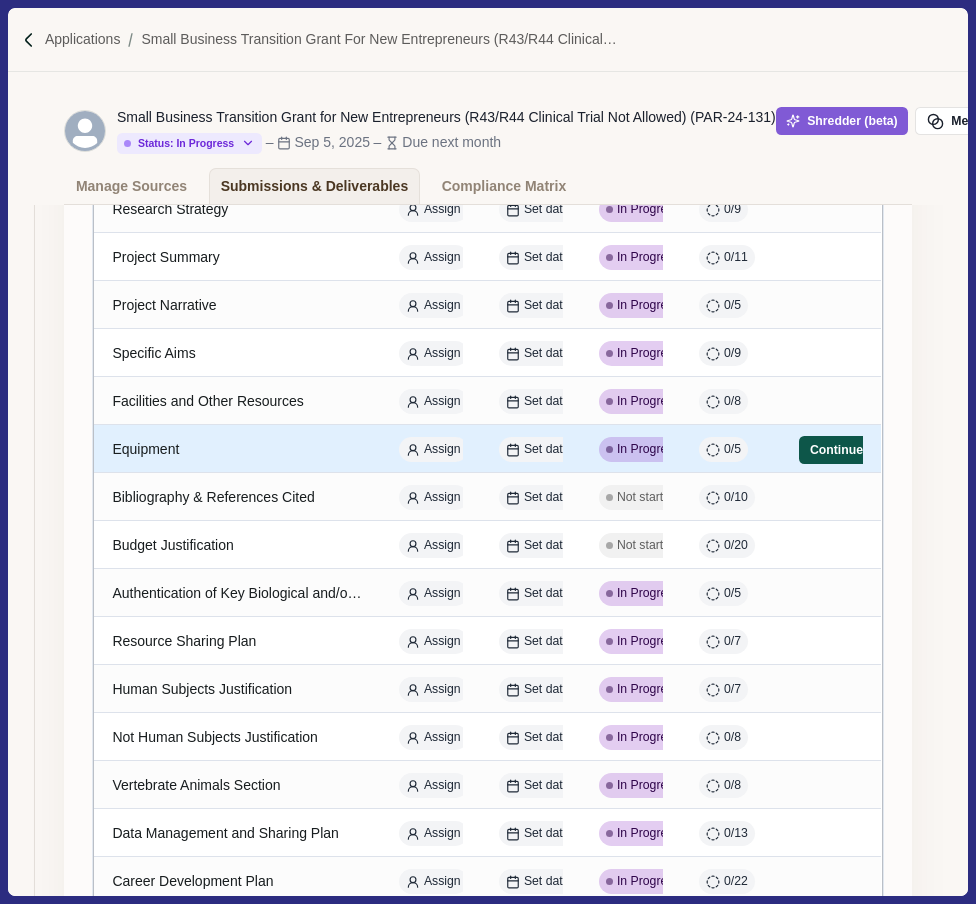 click on "Continue" at bounding box center [836, 450] 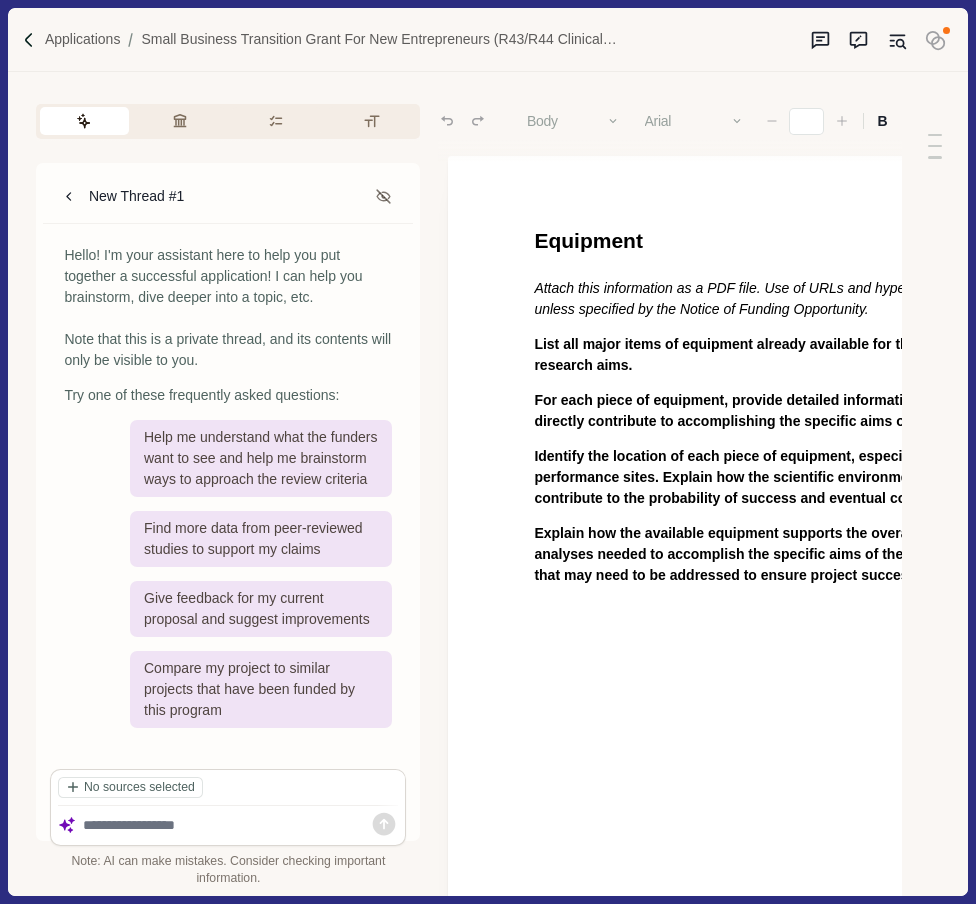 type on "**" 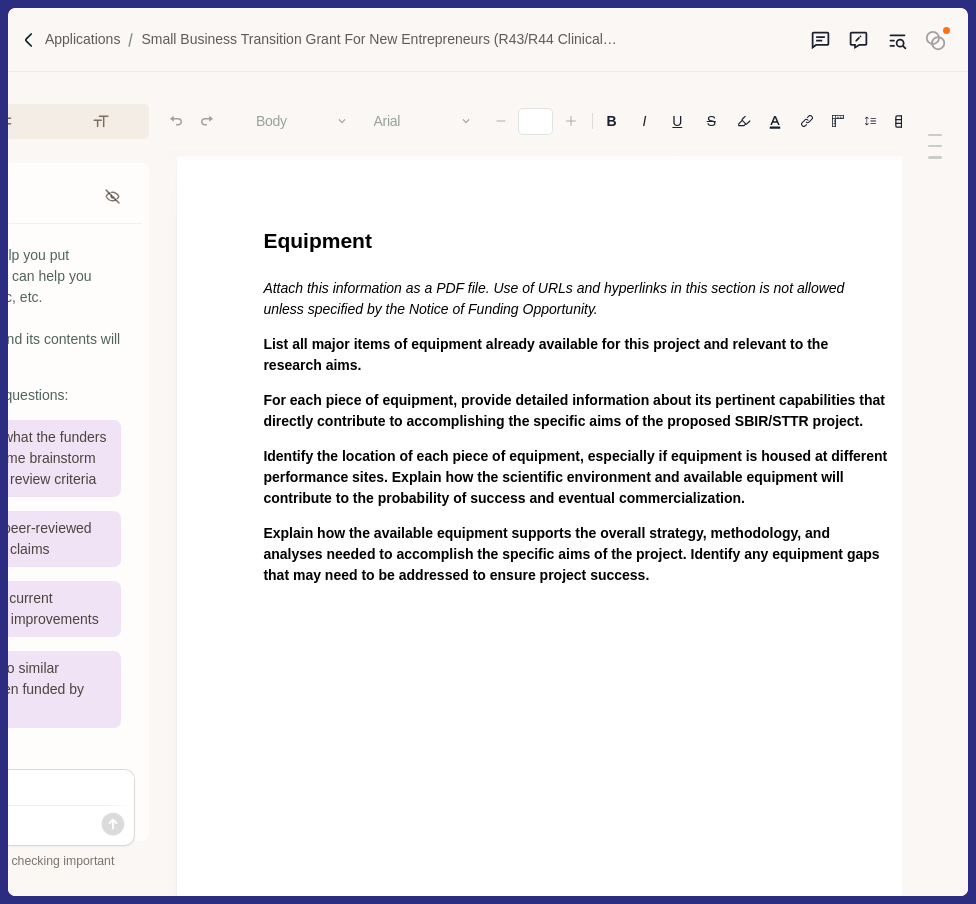 scroll, scrollTop: 0, scrollLeft: 369, axis: horizontal 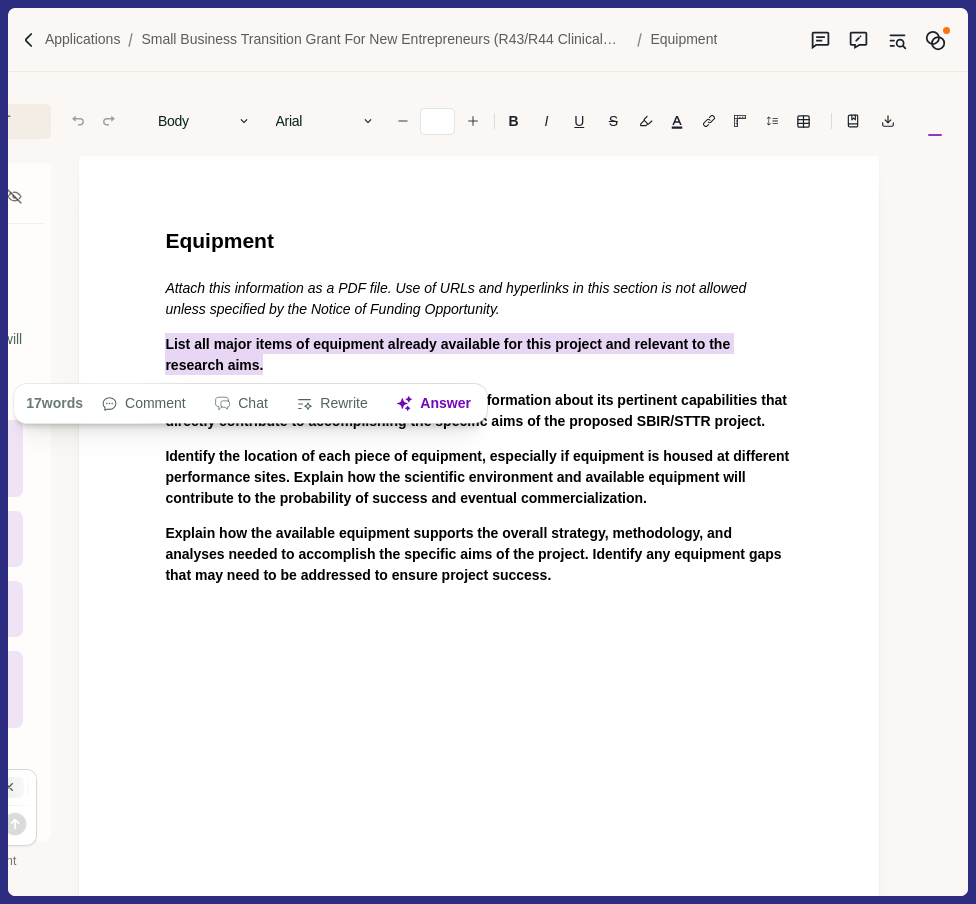 drag, startPoint x: 278, startPoint y: 374, endPoint x: 154, endPoint y: 344, distance: 127.57743 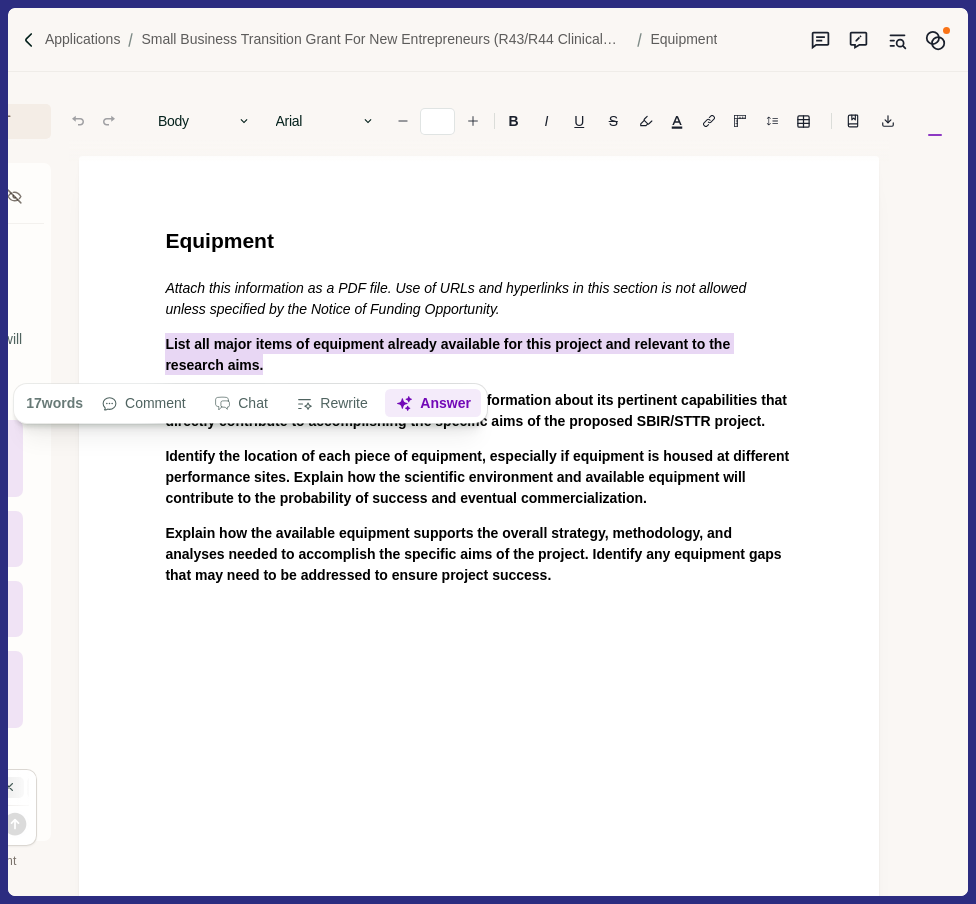 click on "Answer" at bounding box center (434, 404) 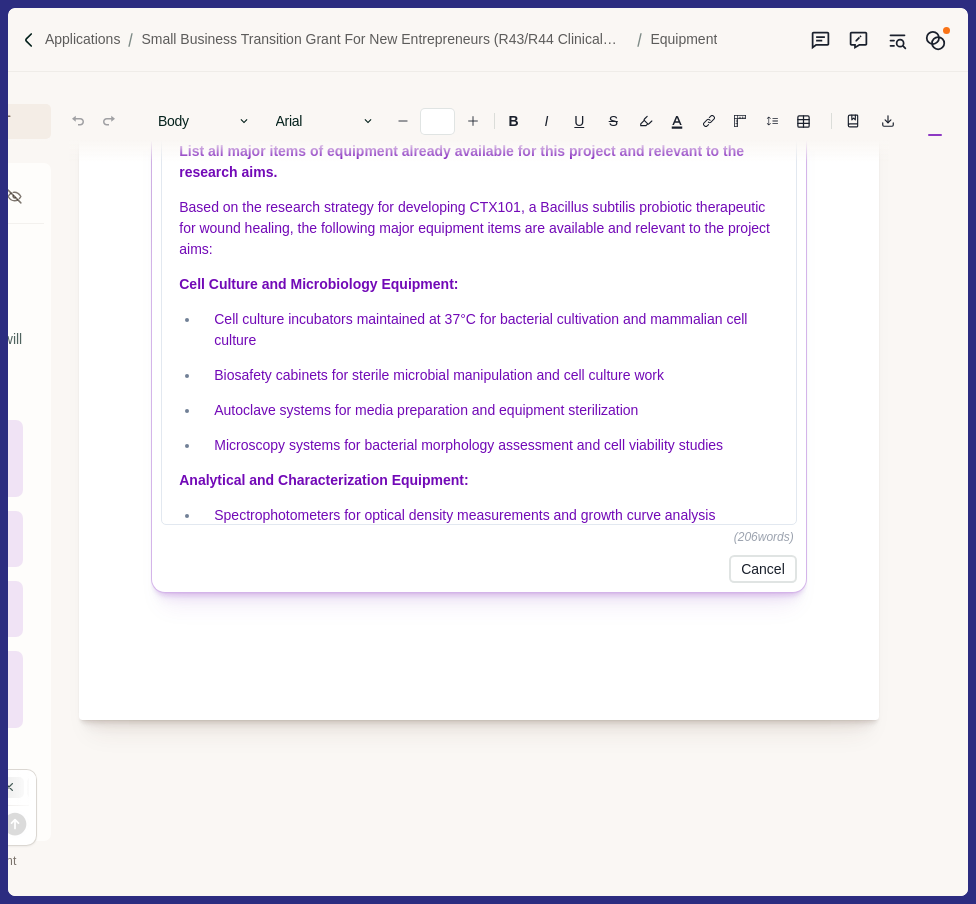 scroll, scrollTop: 412, scrollLeft: 369, axis: both 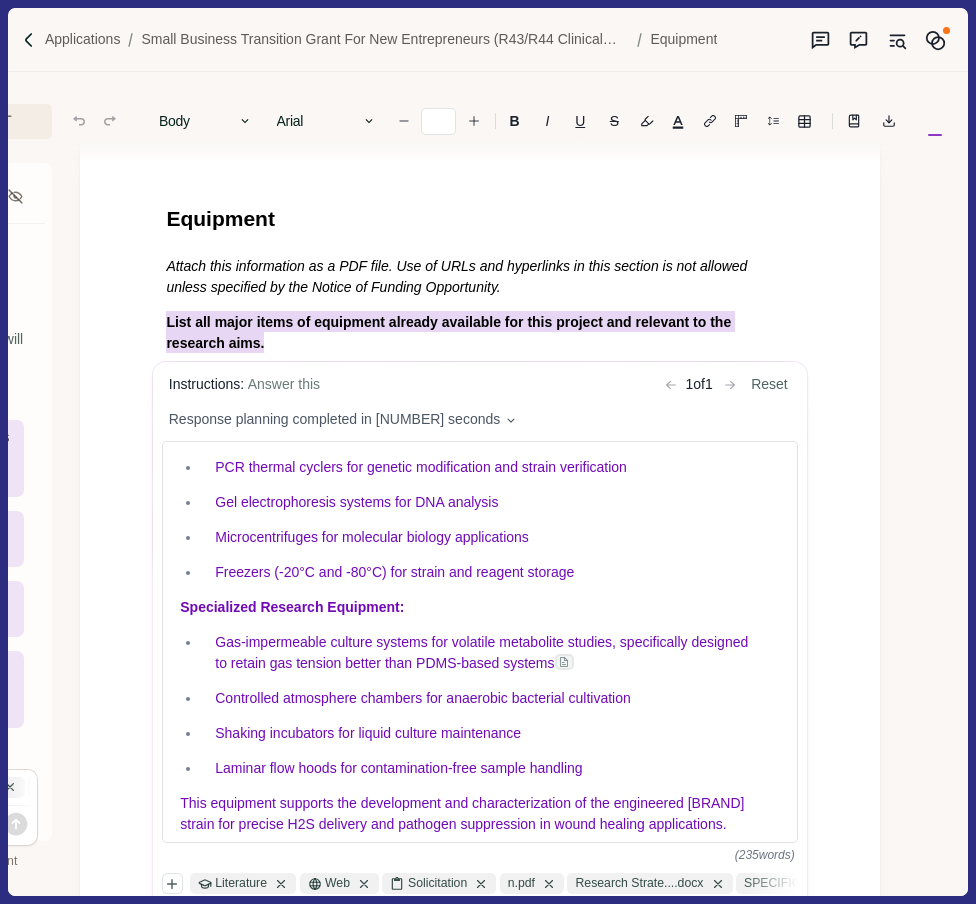 click on "[GRANT_NAME] ([GRANT_CODE]) Equipment New Thread #1 Hello! I'm your assistant here to help you put together a successful application! I can help you brainstorm, dive deeper into a topic, etc. Note that this is a private thread, and its contents will only be visible to you. Try one of these frequently asked questions: Help me understand what the funders want to see and help me brainstorm ways to approach the review criteria Find more data from peer-reviewed studies to support my claims Give feedback for my current proposal and suggest improvements Compare my project to similar projects that have been funded by this program Literature Web Solicitation 1-s2.0-S2211124...n.pdf Research Strate....docx SPECIFIC AIMS N....docx Note: AI can make mistakes. Consider checking important information. 1. Overall Impact 2. Significance 3. Investigator(s) 4. Innovation 5. Approach 6. Environment 7. 8. 9." at bounding box center [488, 452] 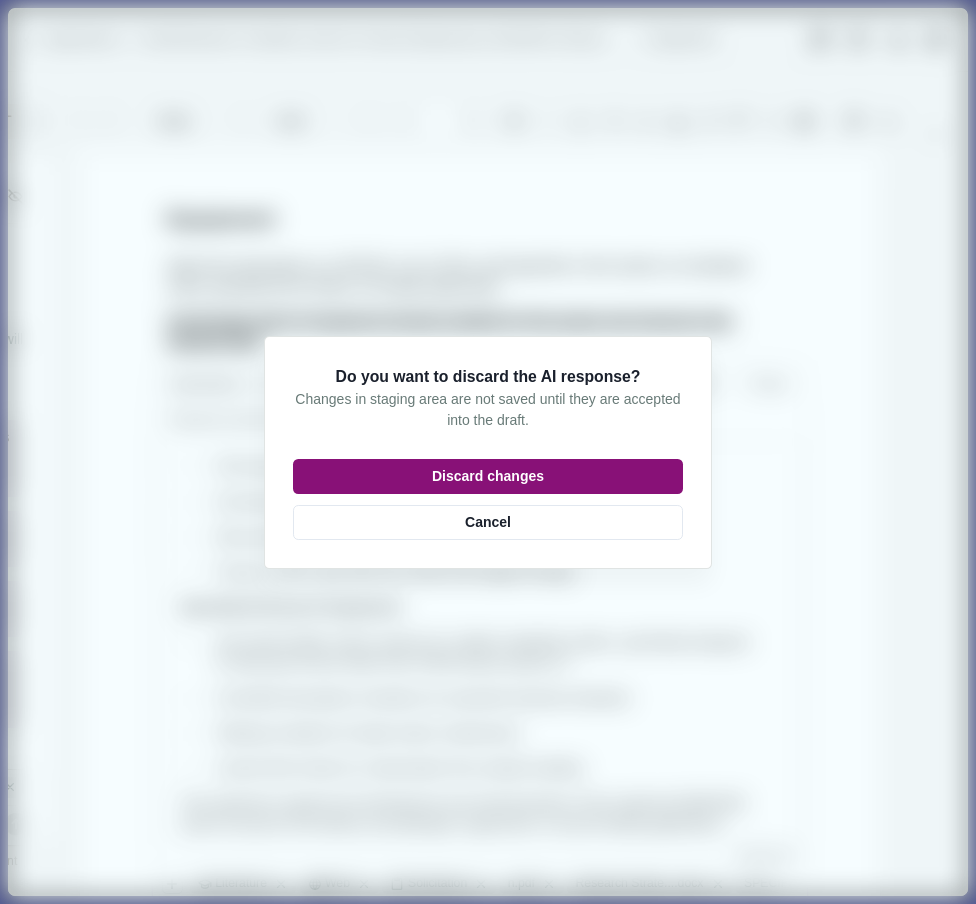 click on "Discard changes" at bounding box center [488, 476] 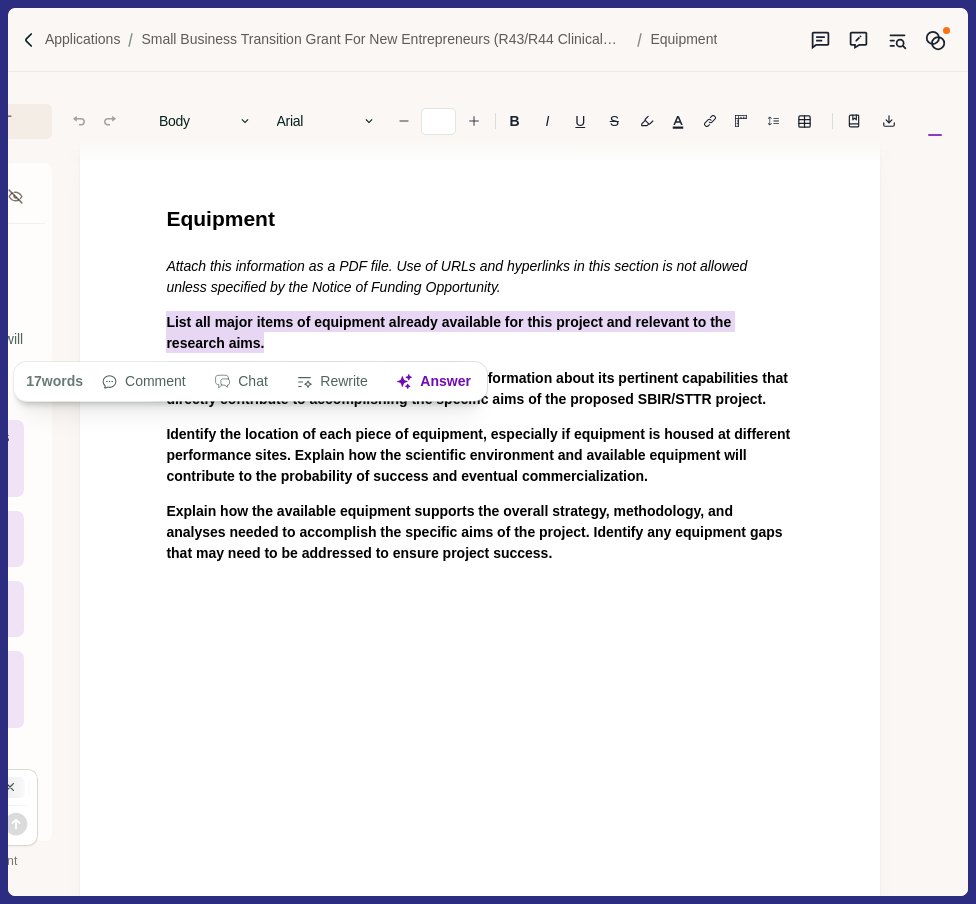 click on "Attach this information as a PDF file. Use of URLs and hyperlinks in this section is not allowed unless specified by the Notice of Funding Opportunity." at bounding box center [458, 276] 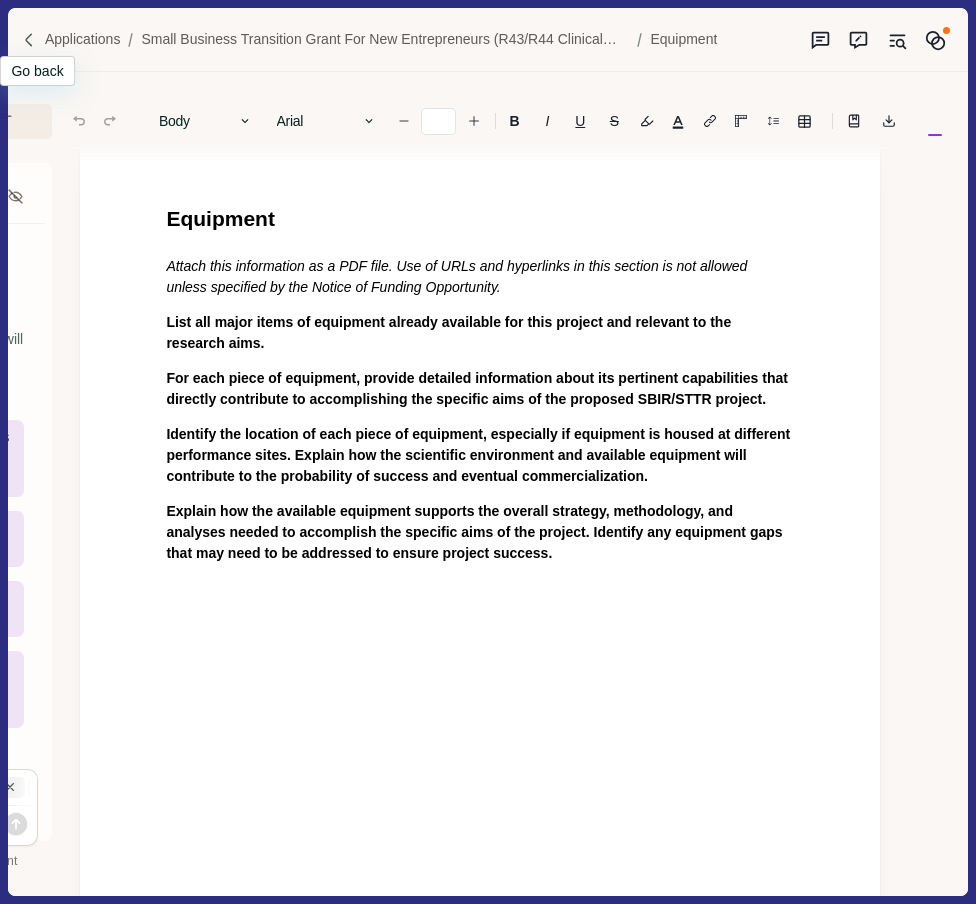 click at bounding box center [29, 40] 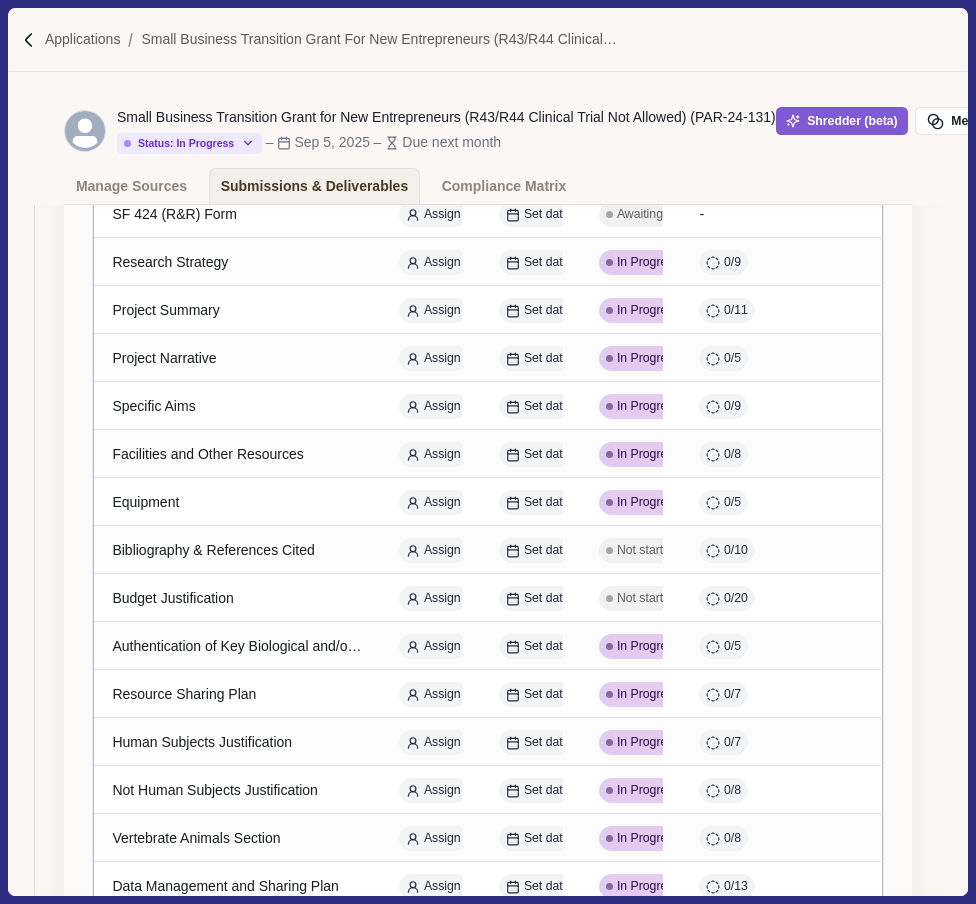 scroll, scrollTop: 425, scrollLeft: 0, axis: vertical 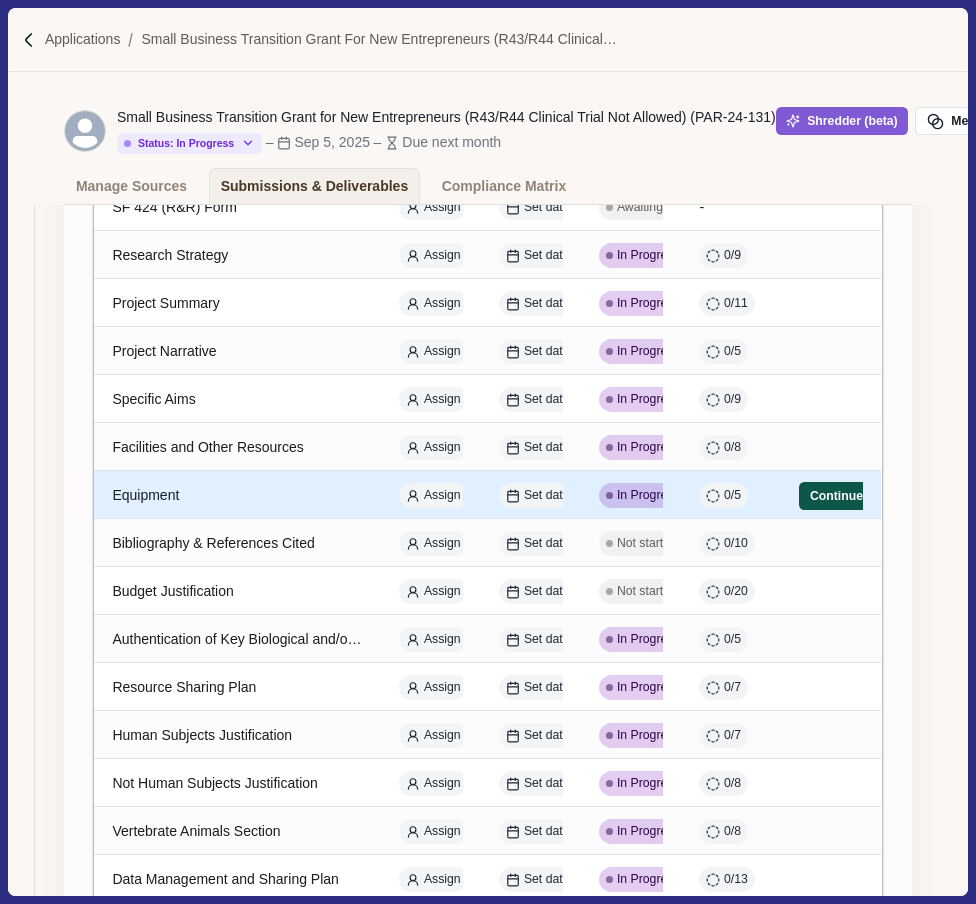click on "Continue" at bounding box center (836, 496) 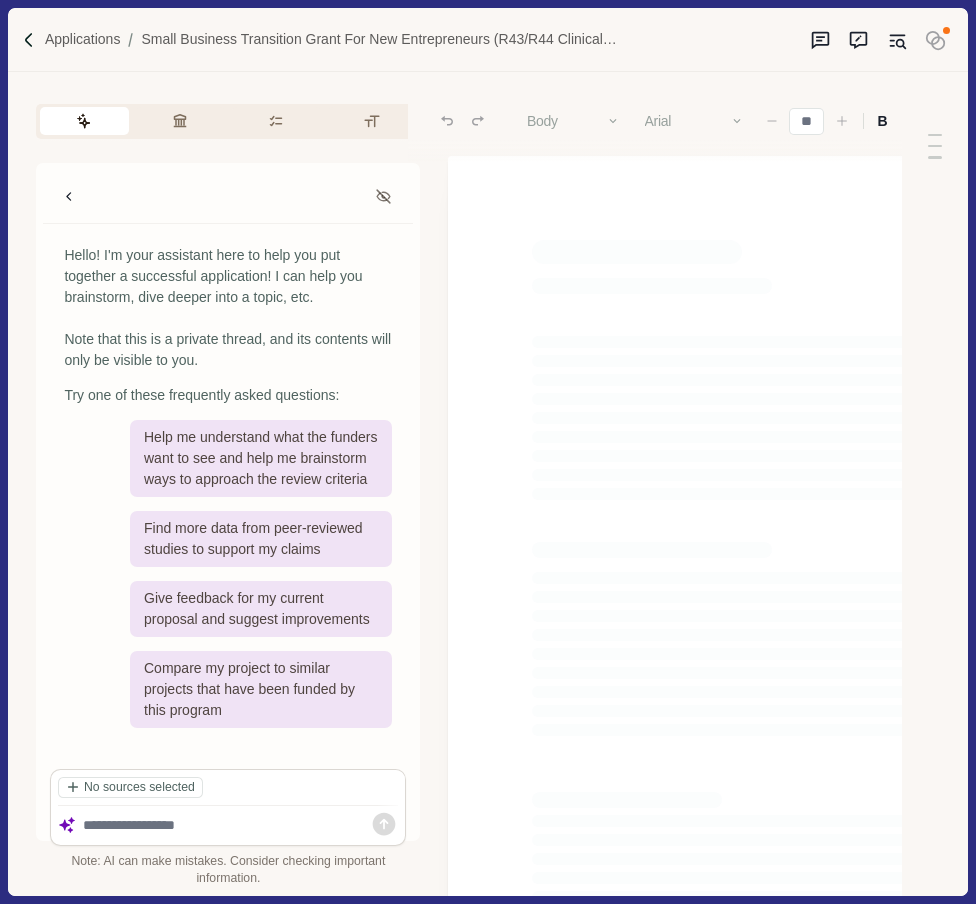 type on "**" 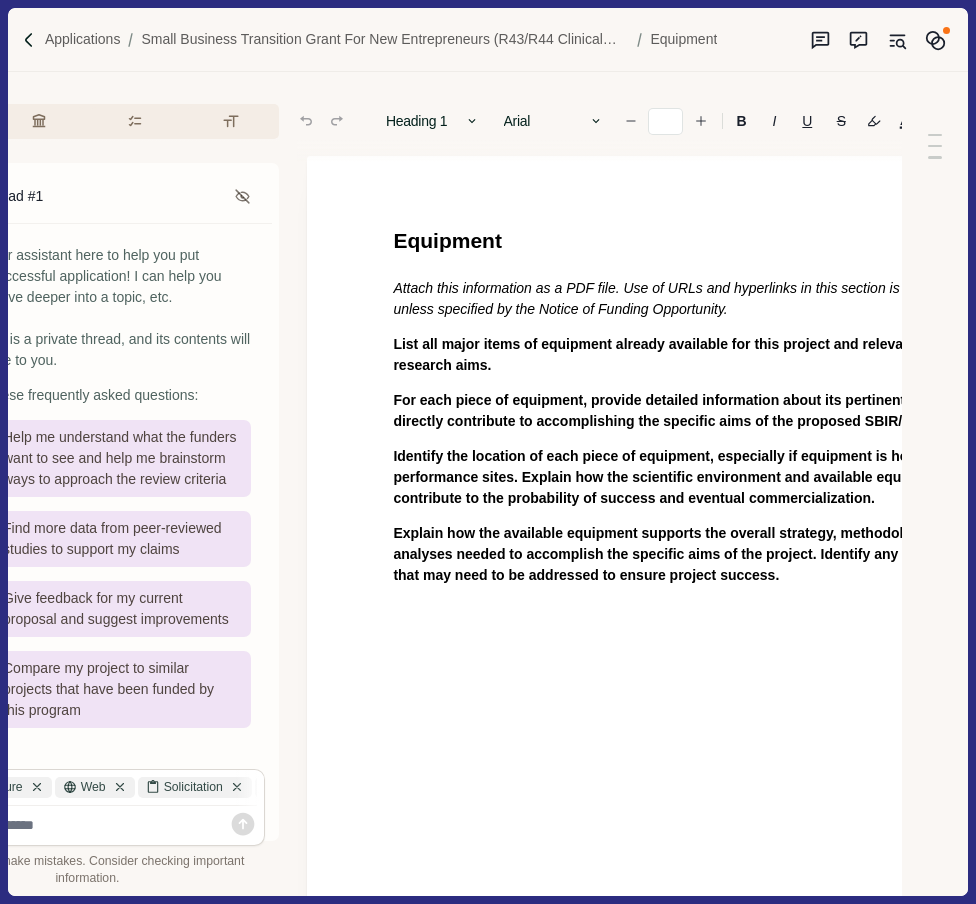 scroll, scrollTop: 0, scrollLeft: 142, axis: horizontal 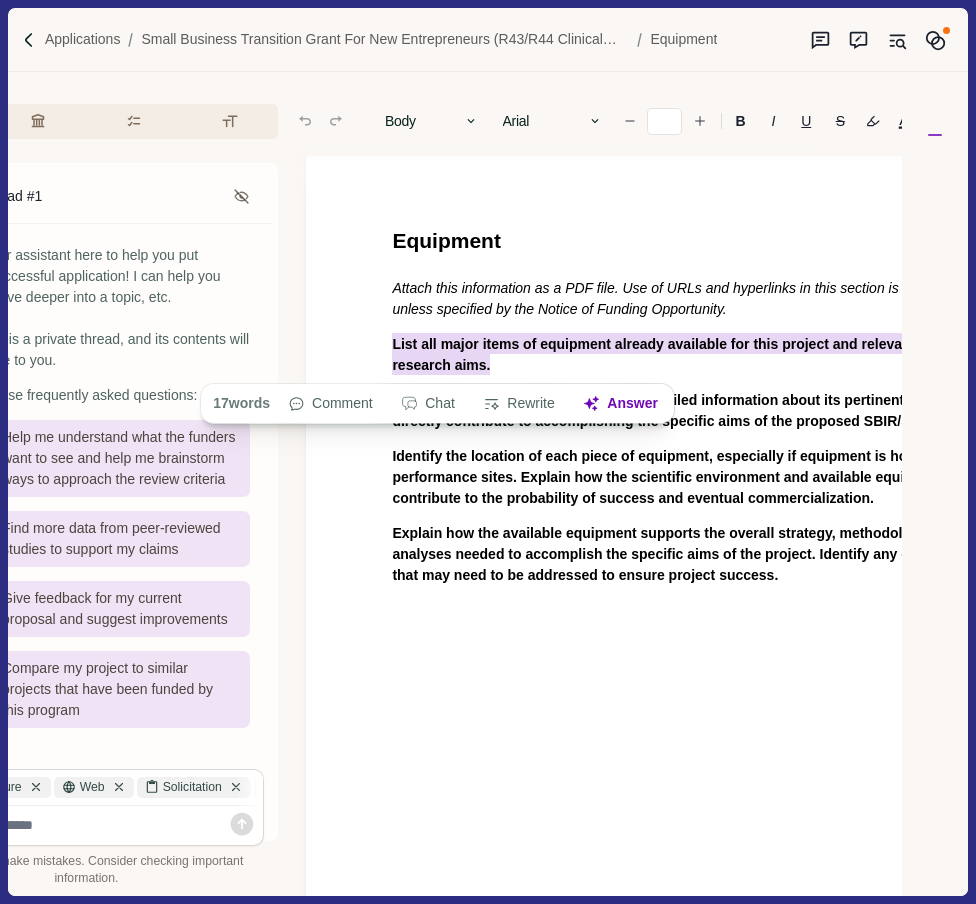drag, startPoint x: 496, startPoint y: 361, endPoint x: 382, endPoint y: 351, distance: 114.43776 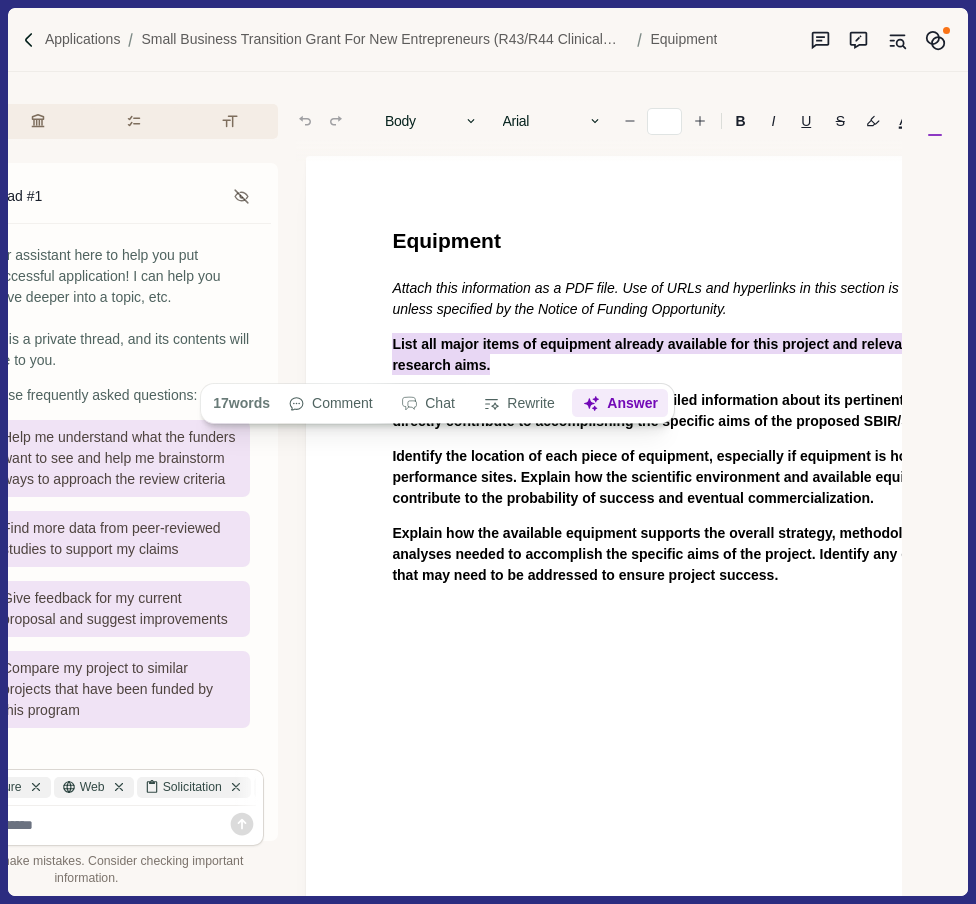 click on "Answer" at bounding box center (621, 404) 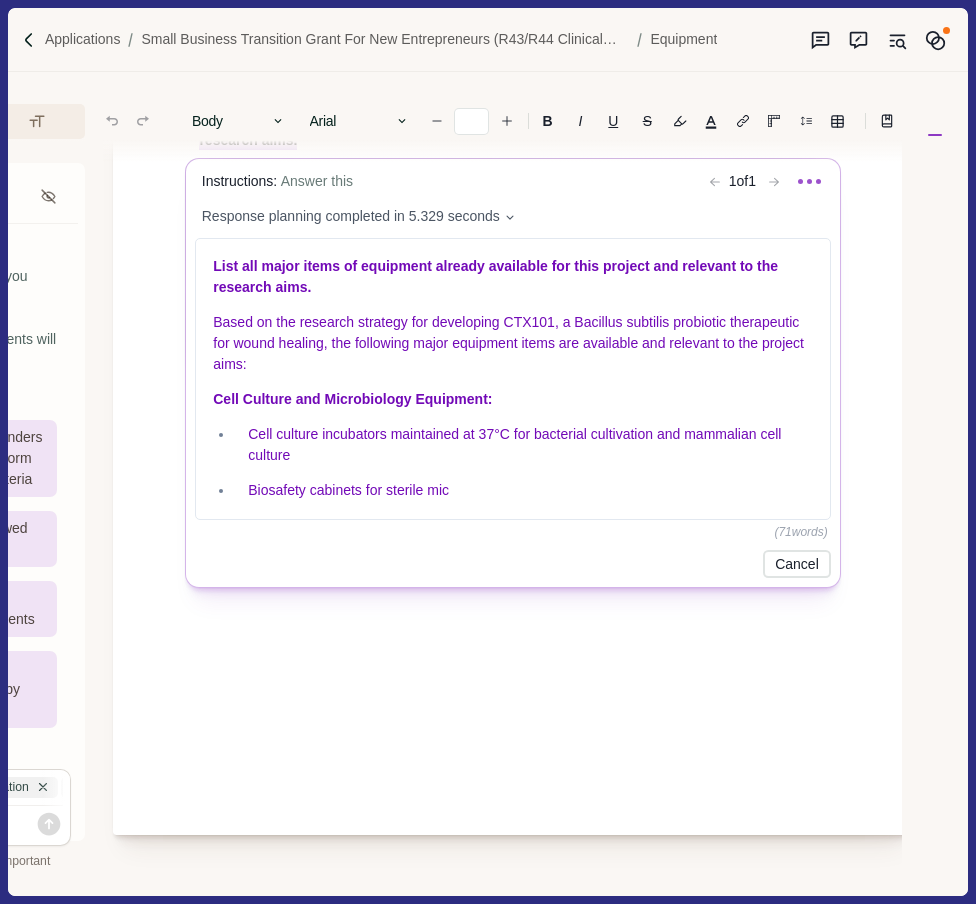 scroll, scrollTop: 226, scrollLeft: 335, axis: both 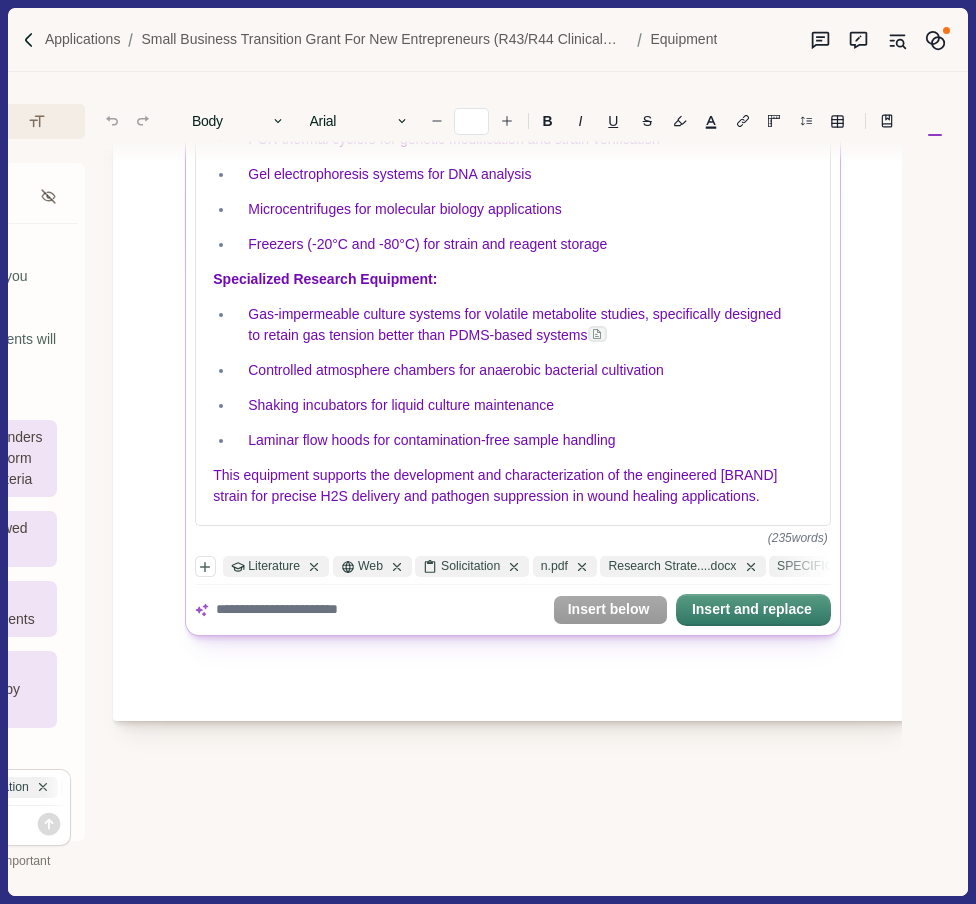 click on "[GRANT_NAME] ([GRANT_CODE]) Equipment New Thread #1 Hello! I'm your assistant here to help you put together a successful application! I can help you brainstorm, dive deeper into a topic, etc. Note that this is a private thread, and its contents will only be visible to you. Try one of these frequently asked questions: Help me understand what the funders want to see and help me brainstorm ways to approach the review criteria Find more data from peer-reviewed studies to support my claims Give feedback for my current proposal and suggest improvements Compare my project to similar projects that have been funded by this program Literature Web Solicitation 1-s2.0-S2211124...n.pdf Research Strate....docx SPECIFIC AIMS N....docx Note: AI can make mistakes. Consider checking important information. 1. Overall Impact 2. Significance 3. Investigator(s) 4. Innovation 5. Approach 6. Environment 7. 8. 9." at bounding box center [488, 452] 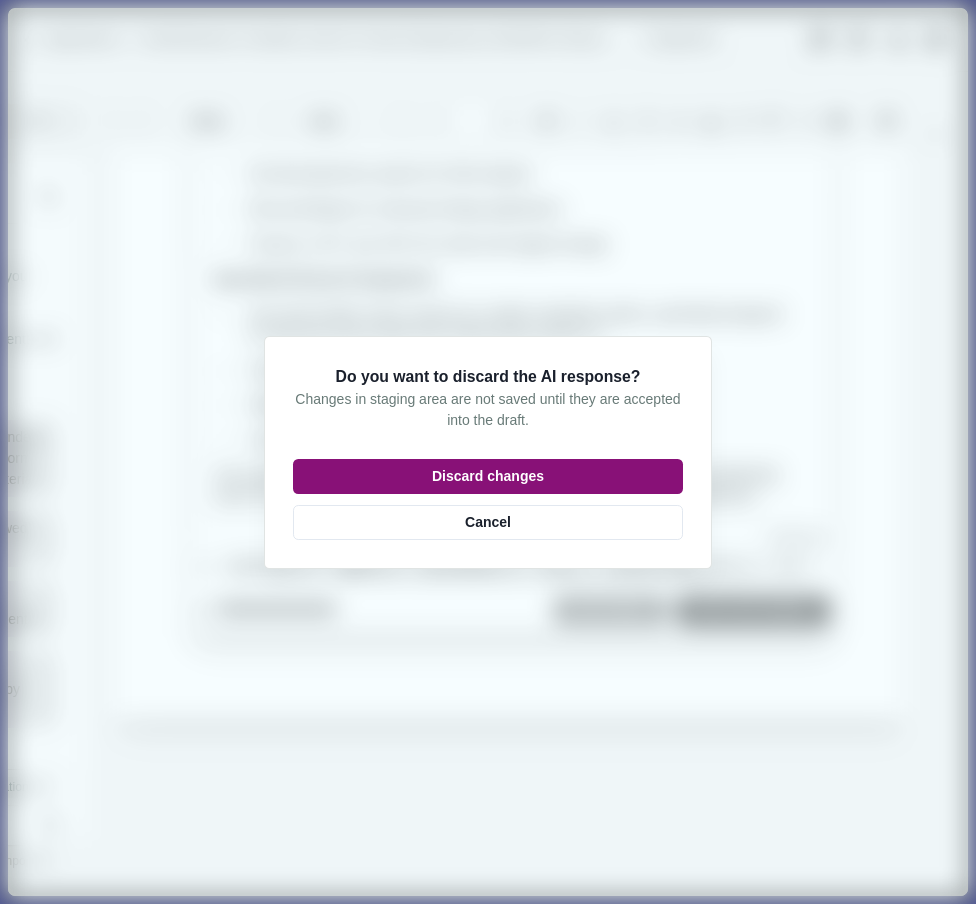 click on "Discard changes" at bounding box center (488, 476) 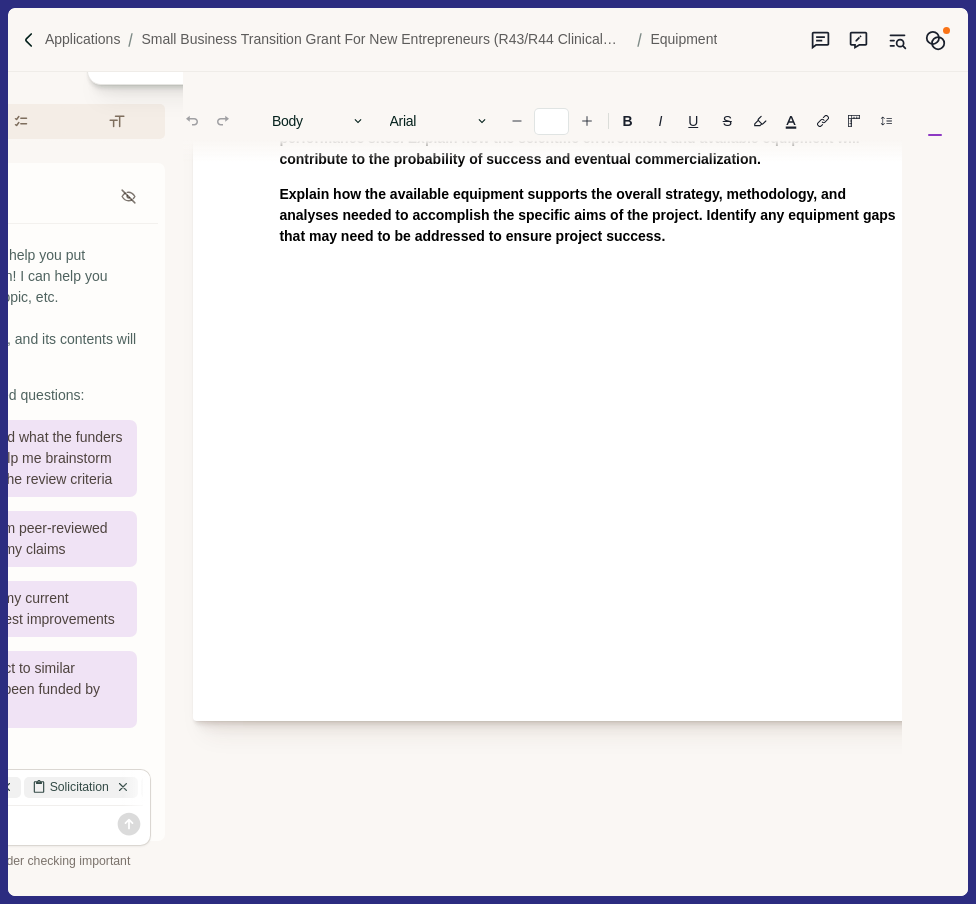 scroll, scrollTop: 339, scrollLeft: 0, axis: vertical 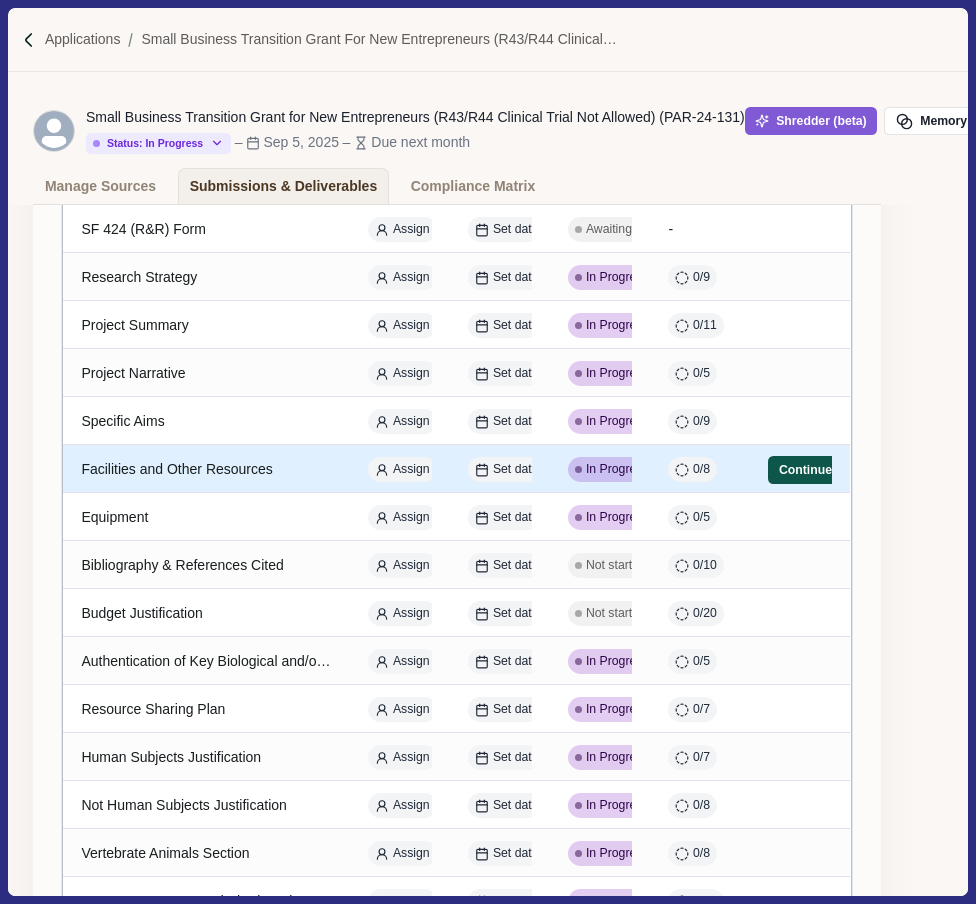 click on "Continue" at bounding box center [805, 470] 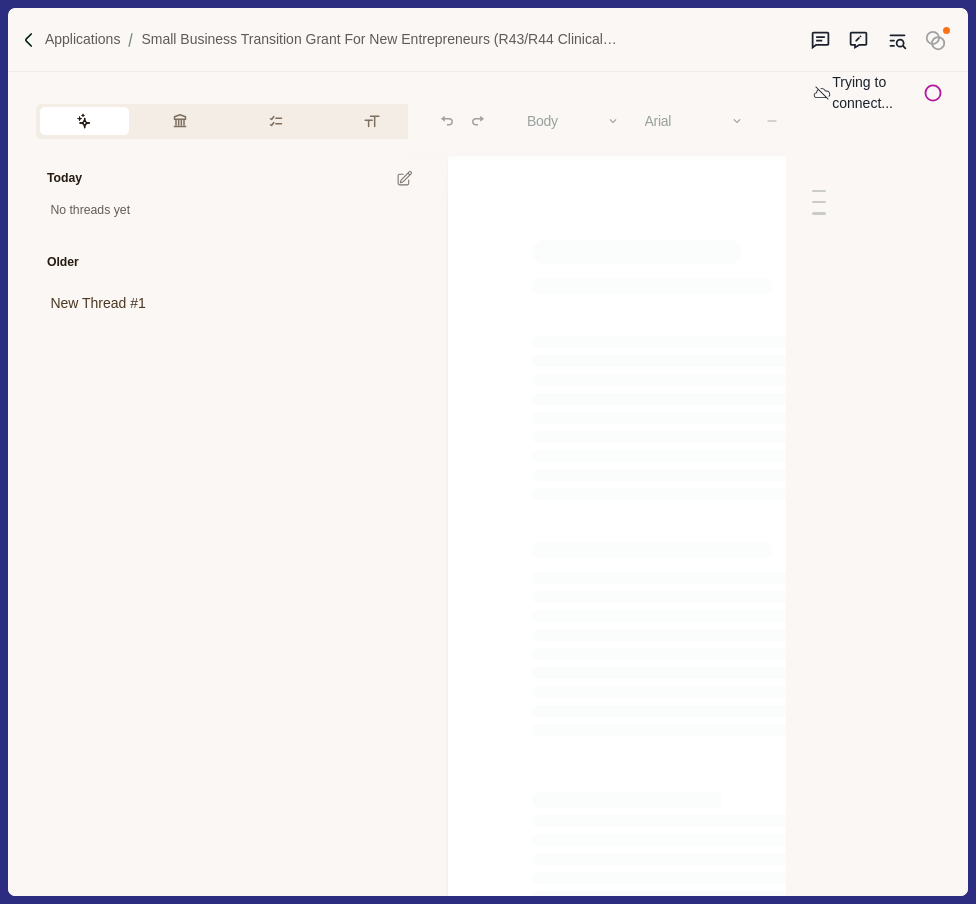 type on "**" 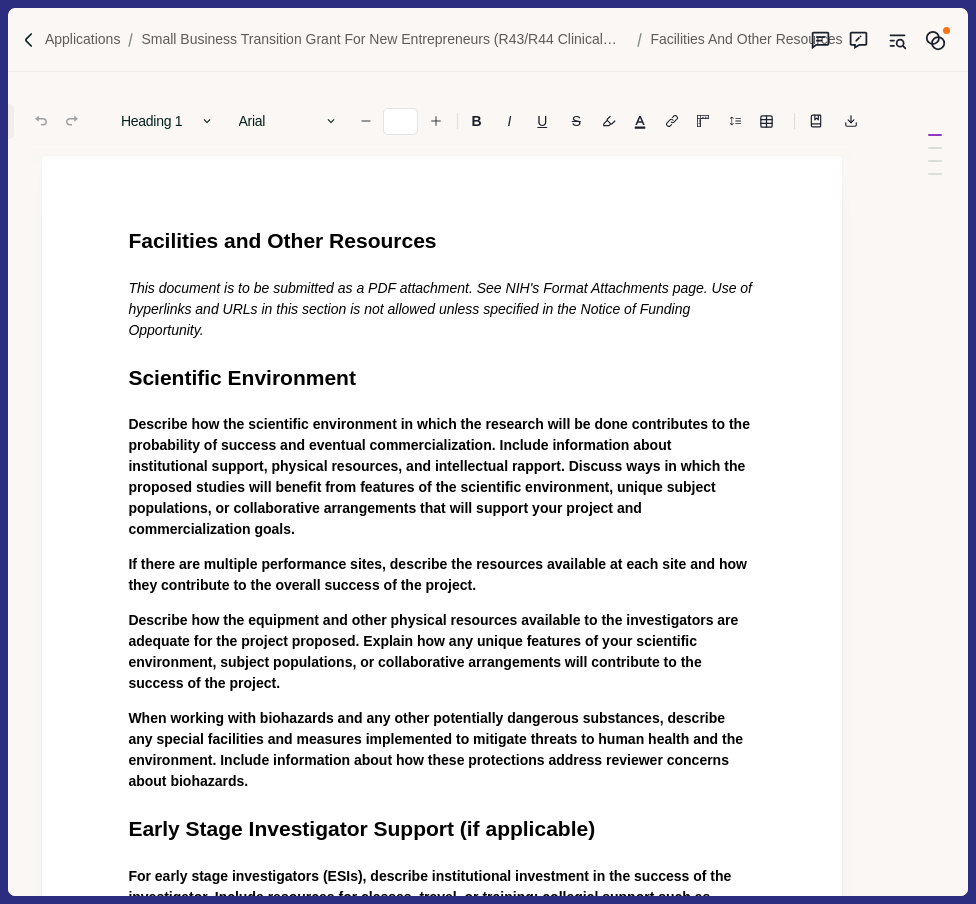 scroll, scrollTop: 0, scrollLeft: 421, axis: horizontal 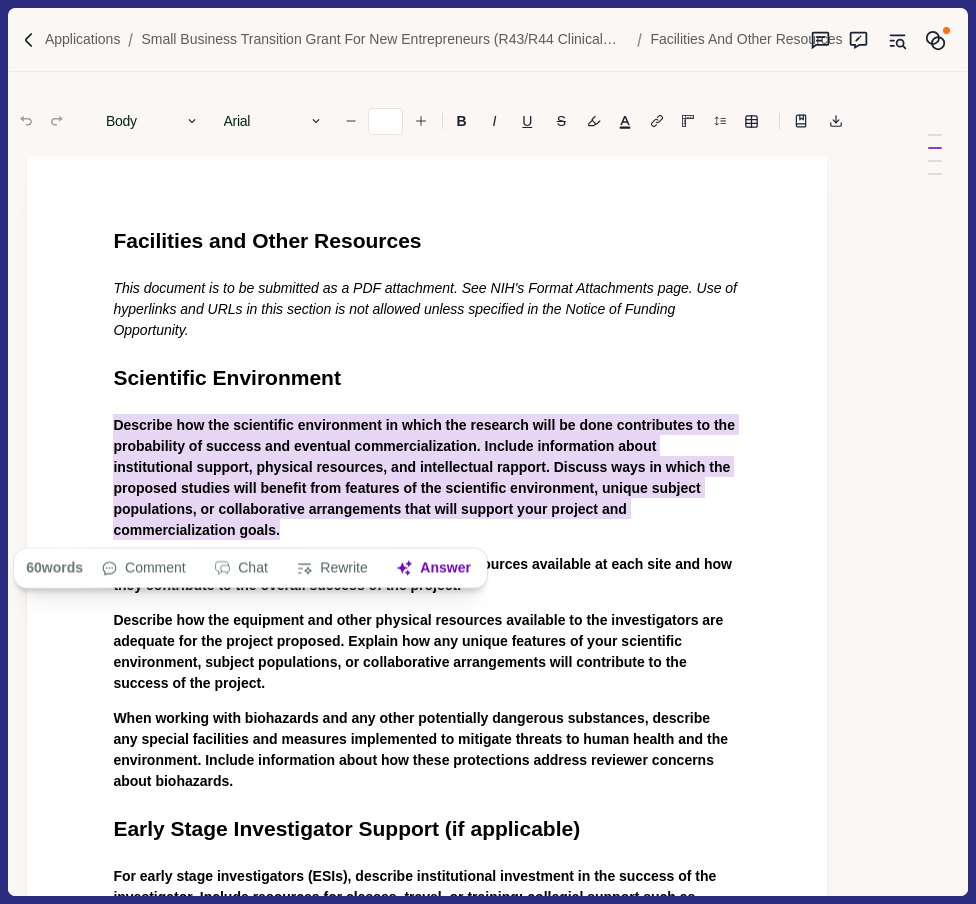 drag, startPoint x: 301, startPoint y: 534, endPoint x: 103, endPoint y: 427, distance: 225.06221 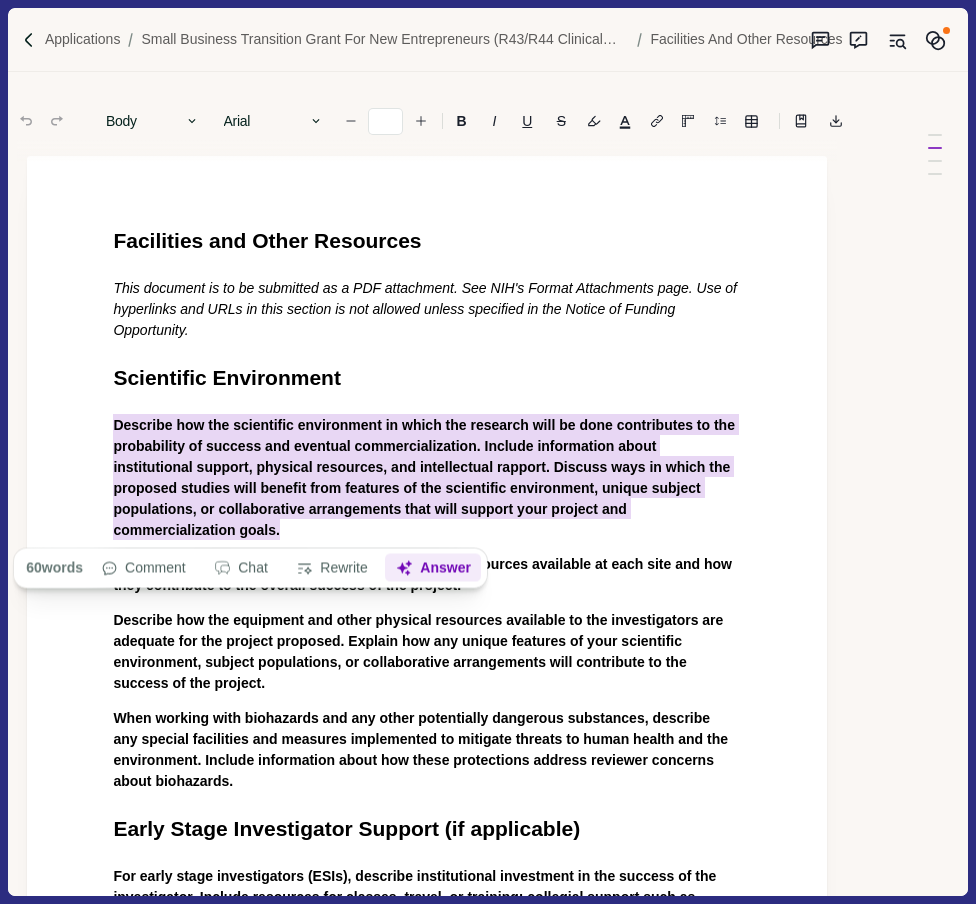 click on "Answer" at bounding box center [434, 568] 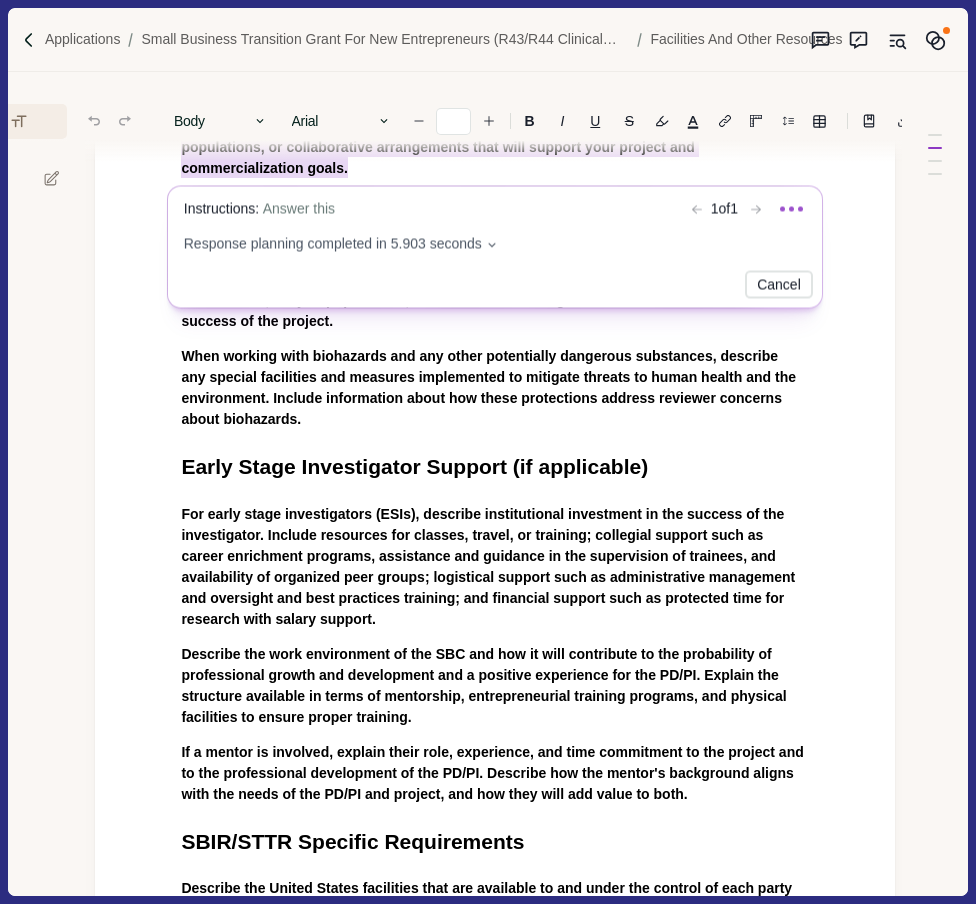 scroll, scrollTop: 363, scrollLeft: 353, axis: both 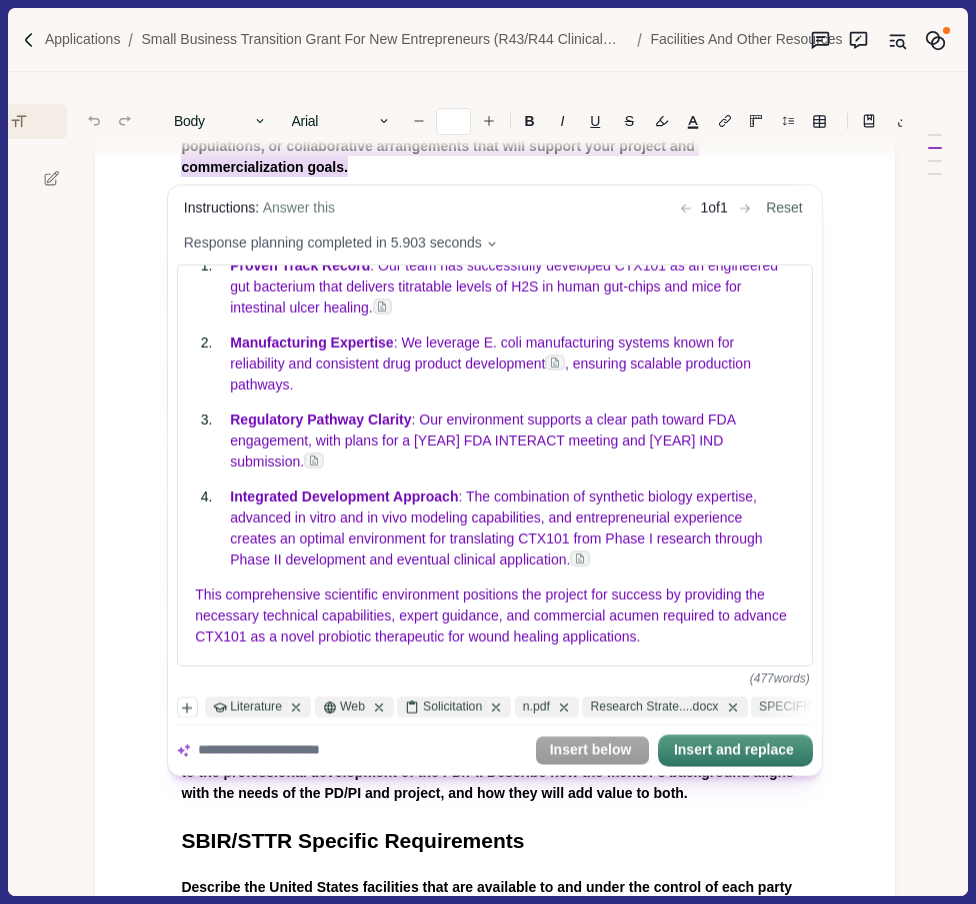 click on "Applications Small Business Transition Grant for New Entrepreneurs (R43/R44 Clinical Trial Not Allowed) (PAR-24-131) Facilities and Other Resources Today No threads yet Older New Thread #1 1. Overall Impact 2. Significance 3. Investigator(s) 4. Innovation 5. Approach 6. Environment 7. Protections for Human Subjects 8. Commercialization Plan 9. Inclusion of Women, Minorities and Individuals Across the Lifespan 10. Vertebrate Animals 11. Biohazards 12. Resubmissions 13. Revisions 14. Entrepreneurial Career Development If there are multiple performance sites, describe the resources available at each site. When working with biohazards and any other potentially dangerous substances, describe any special facilities and measures implemented to mitigate threats to human health and the environment. Overview For this deliverable 1. PDF Format 2. URL Restrictions Body Heading 1 Heading 2 Heading 3 Heading 4 Body Arial Arial Calibri Comic Sans MS Courier ** B" at bounding box center (488, 452) 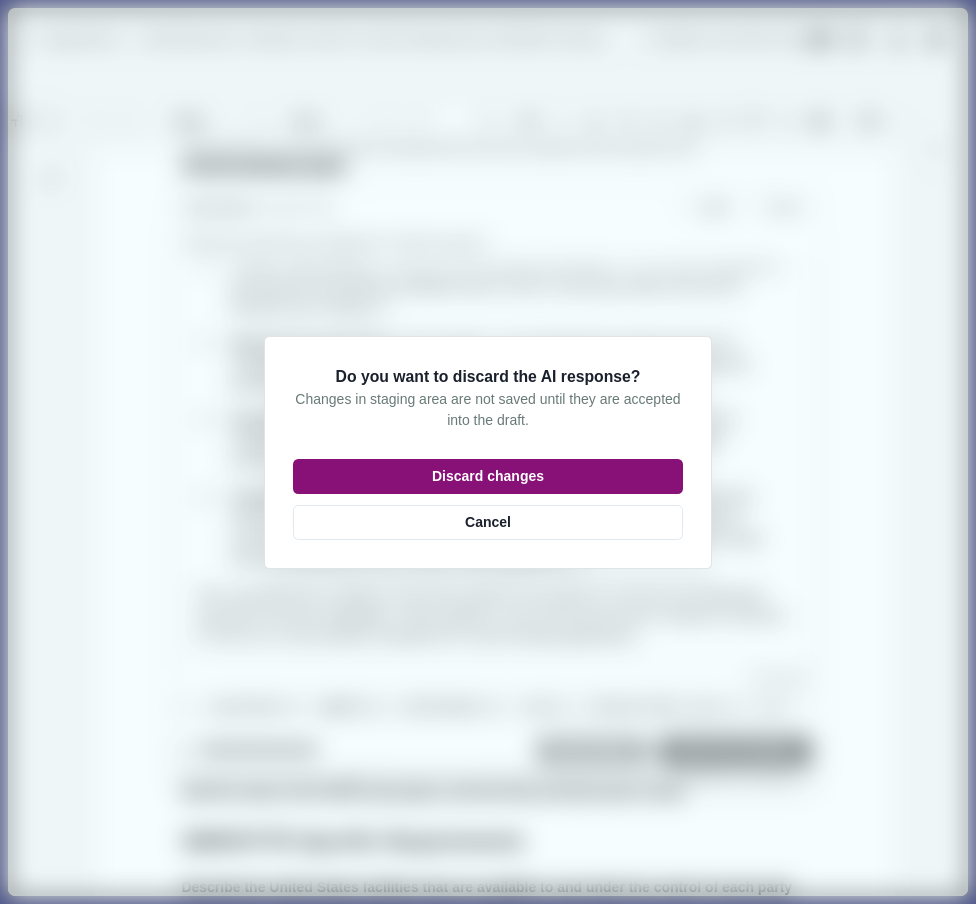 click on "Discard changes" at bounding box center (488, 476) 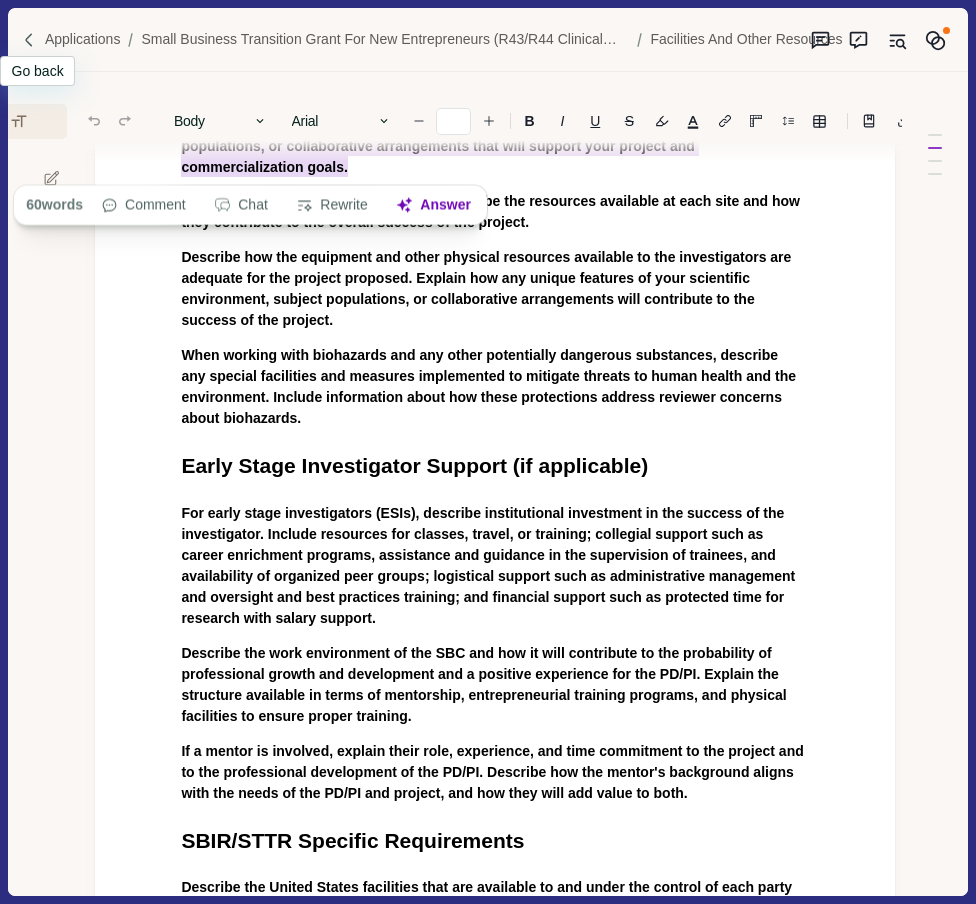 click at bounding box center [29, 40] 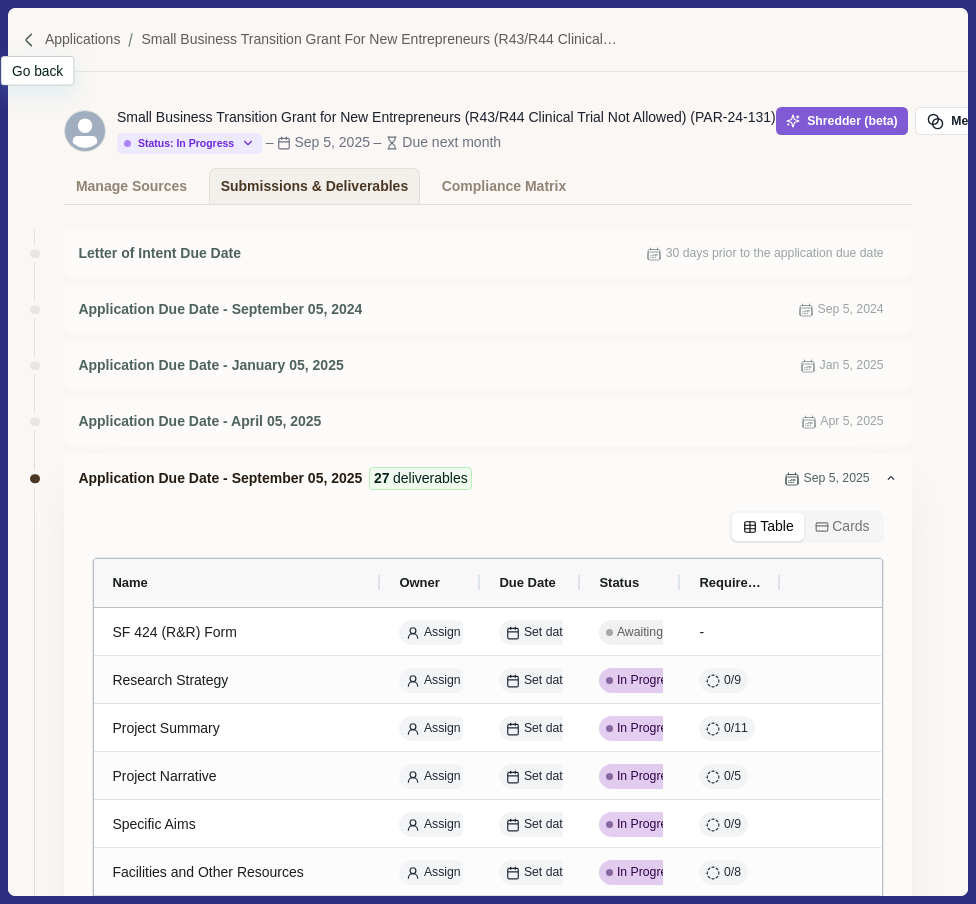 click at bounding box center (29, 40) 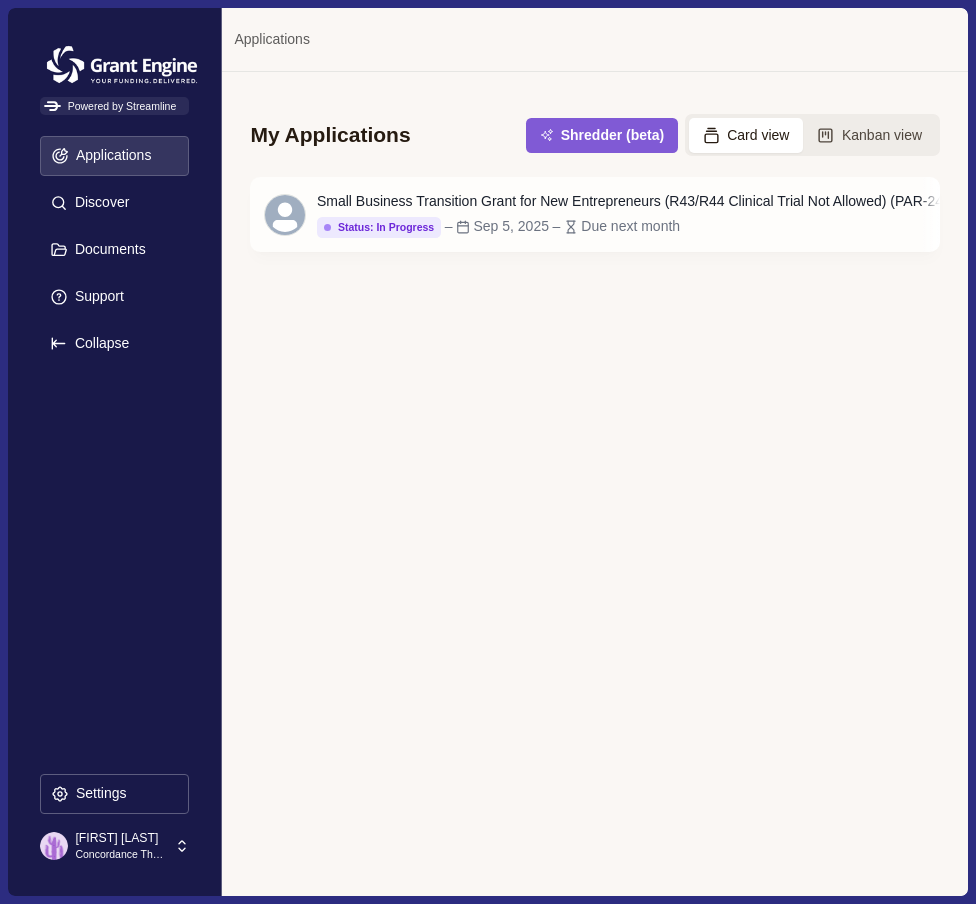 click on "Concordance Therapeutics" at bounding box center [121, 855] 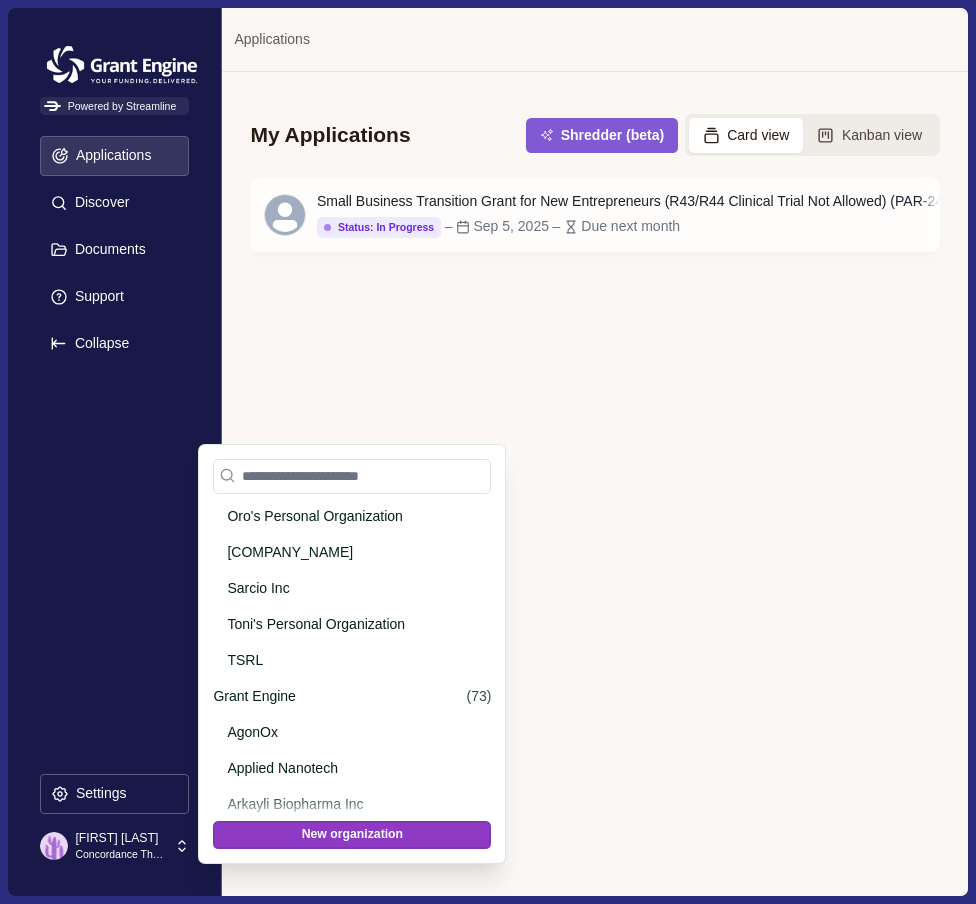 scroll, scrollTop: 760, scrollLeft: 0, axis: vertical 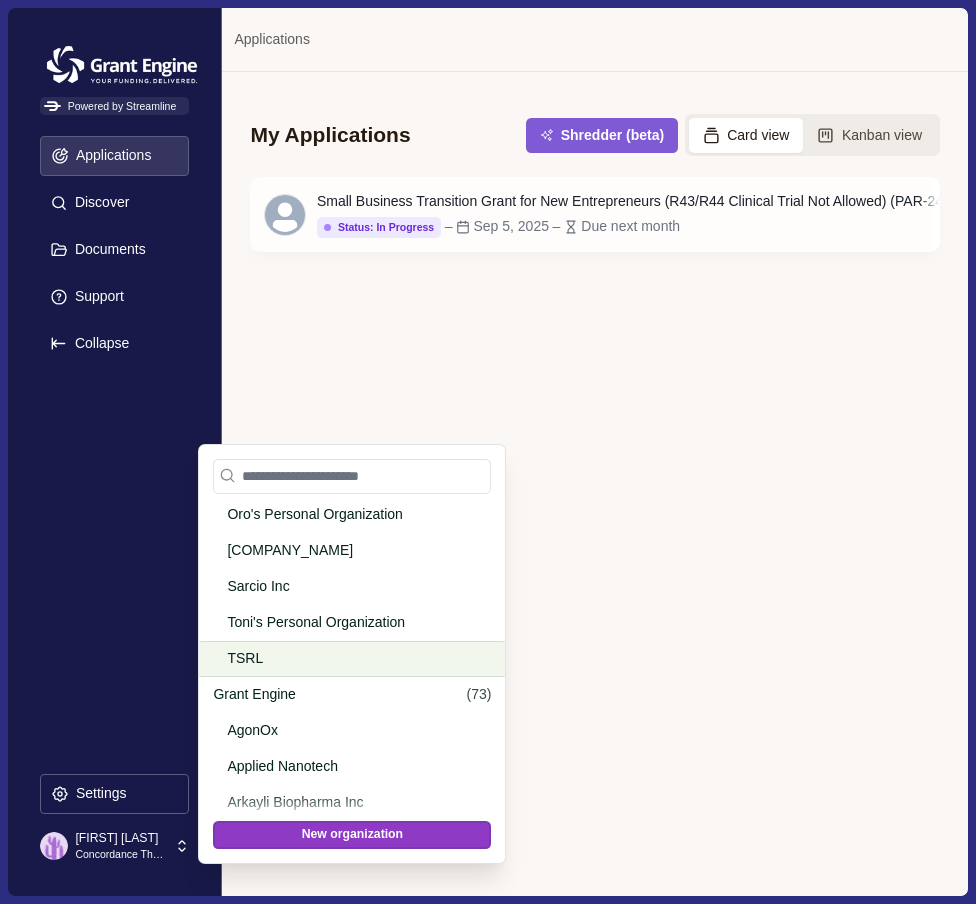 click on "TSRL" at bounding box center [348, 658] 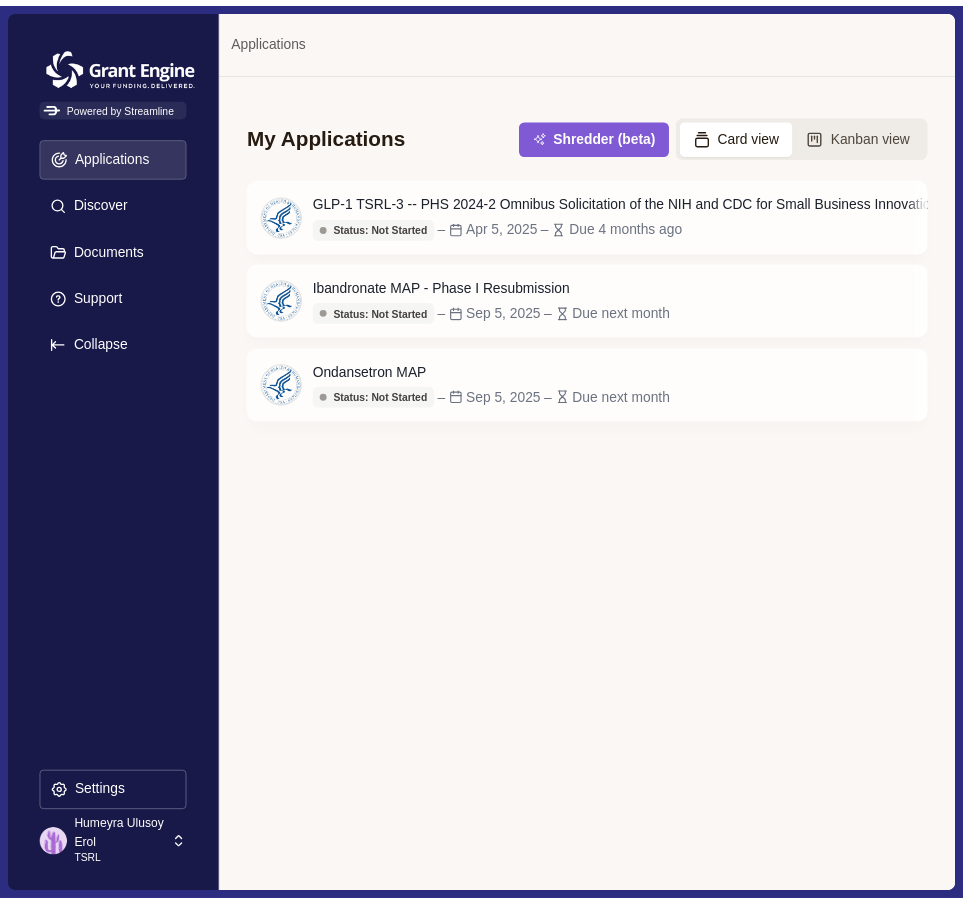 scroll, scrollTop: 0, scrollLeft: 0, axis: both 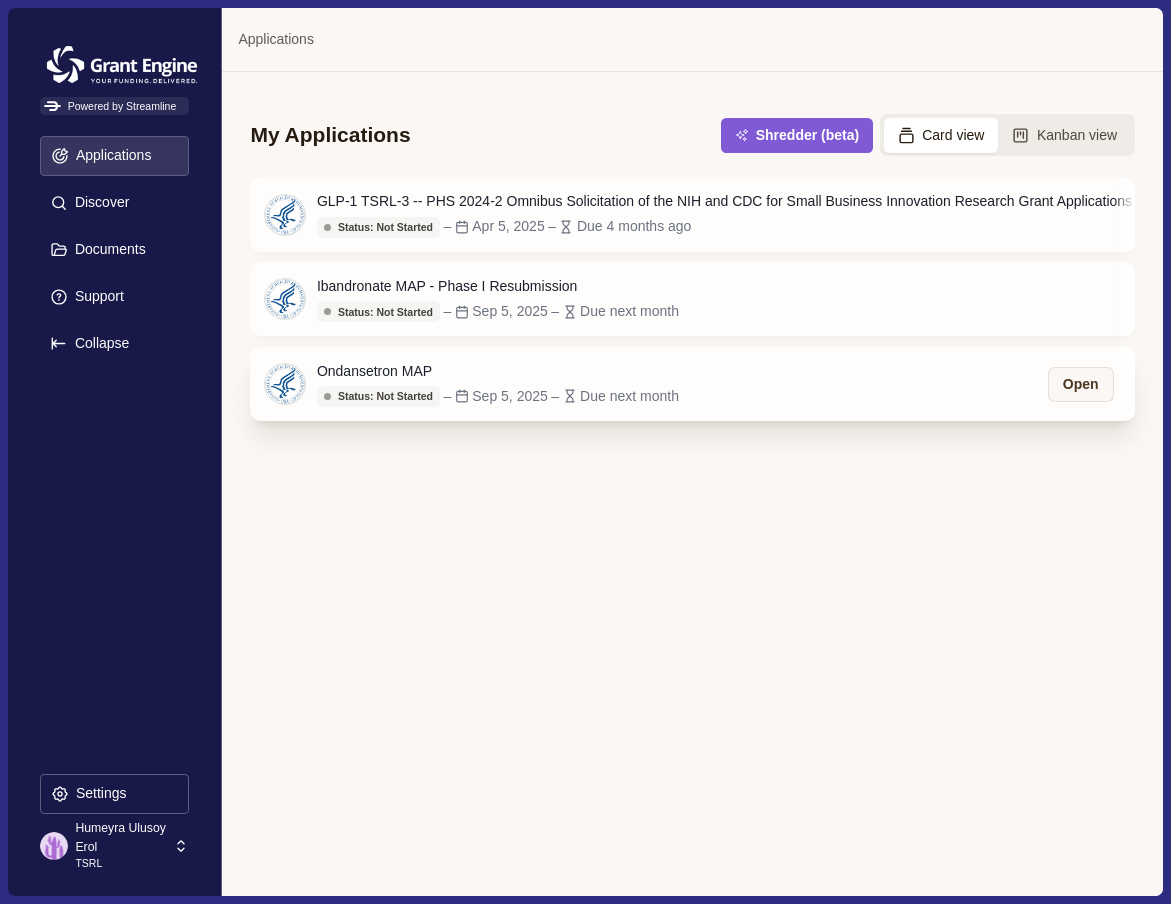 click on "Ondansetron MAP" at bounding box center (498, 371) 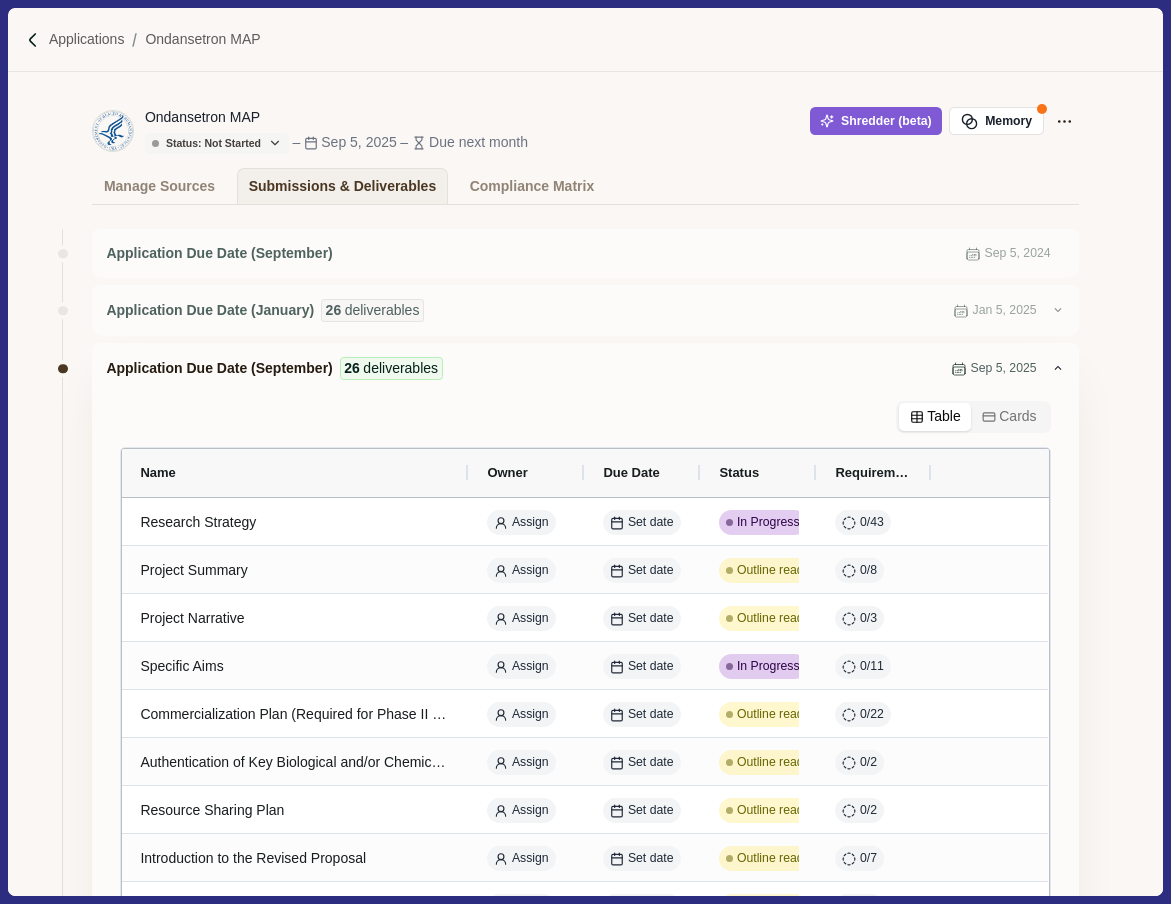 click on "Ondansetron MAP Status: Not Started Status: Not Started Status: Go/No Go Status: In Progress Status: In Review Status: Submitted Status: Awarded Status: Rejected Status: Cancelled – Sep 5, 2025 – Due next month Shredder (beta) Memory Original details Rename Duplicate Edit logo Back to shredder Delete Manage Sources Submissions & Deliverables Compliance Matrix Application Due Date (September) Sep 5, 2024 Application Due Date (January) 26 deliverables Jan 5, 2025 Application Due Date (September) 26 deliverables Sep 5, 2025 Table Cards Name Owner Due Date Status Requirements Research Strategy Assign Set date In Progress 0 / 43 Continue Project Summary Assign Set date Outline ready 0 / 8 View outline Project Narrative Assign Set date Outline ready 0 / 3 0" at bounding box center (585, 452) 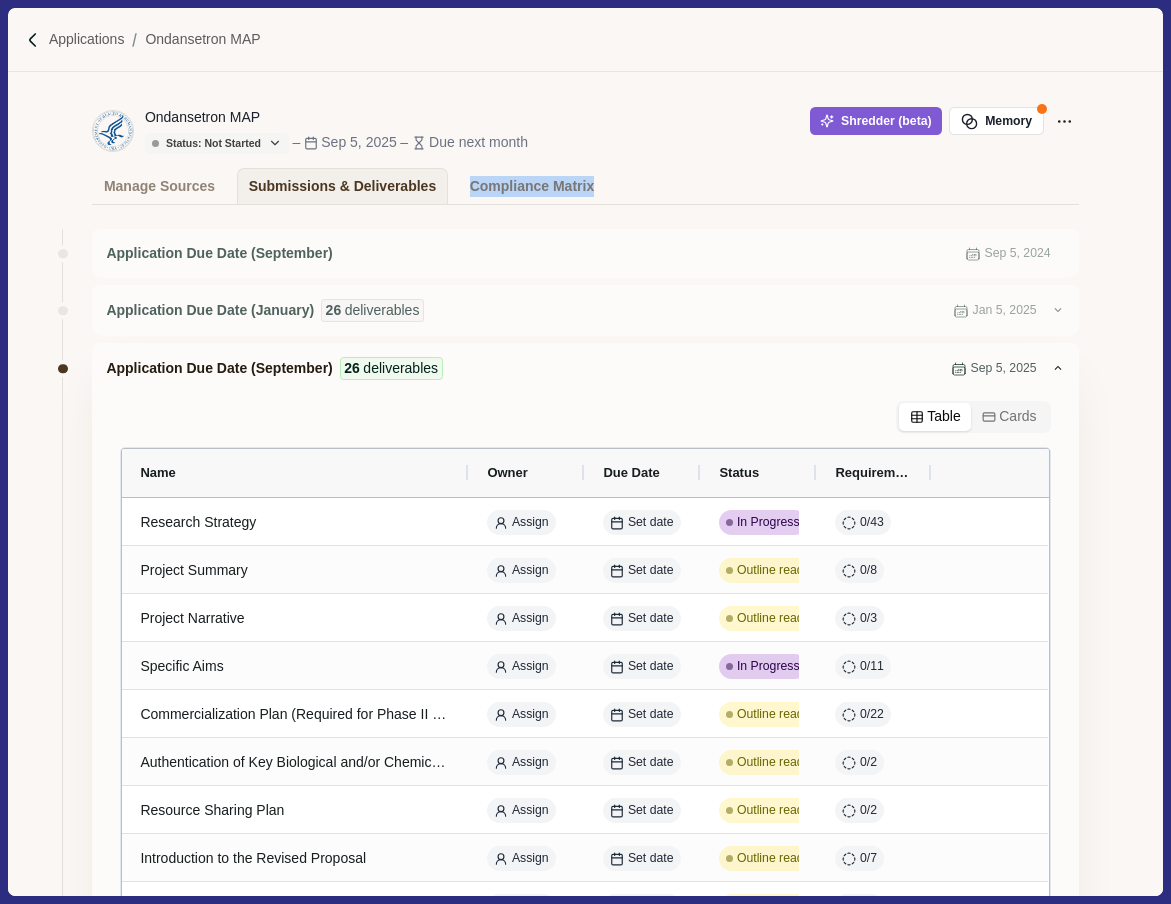 drag, startPoint x: 1166, startPoint y: 177, endPoint x: 1033, endPoint y: 168, distance: 133.30417 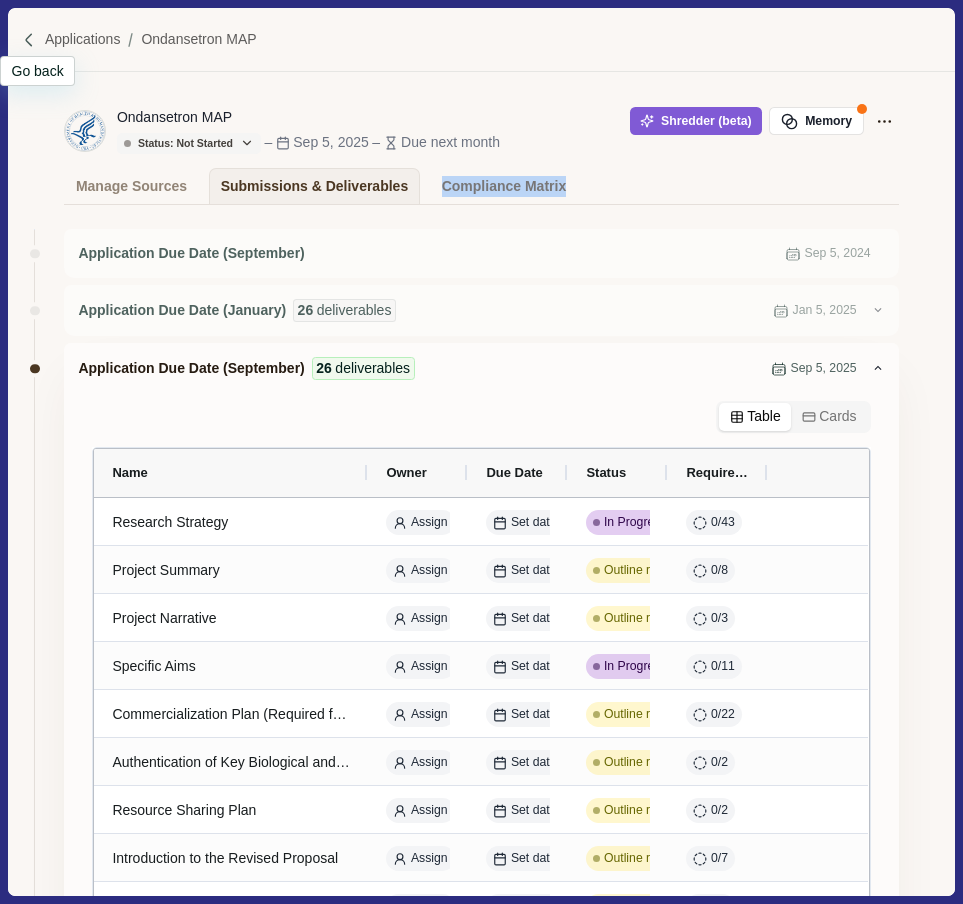 click at bounding box center [29, 40] 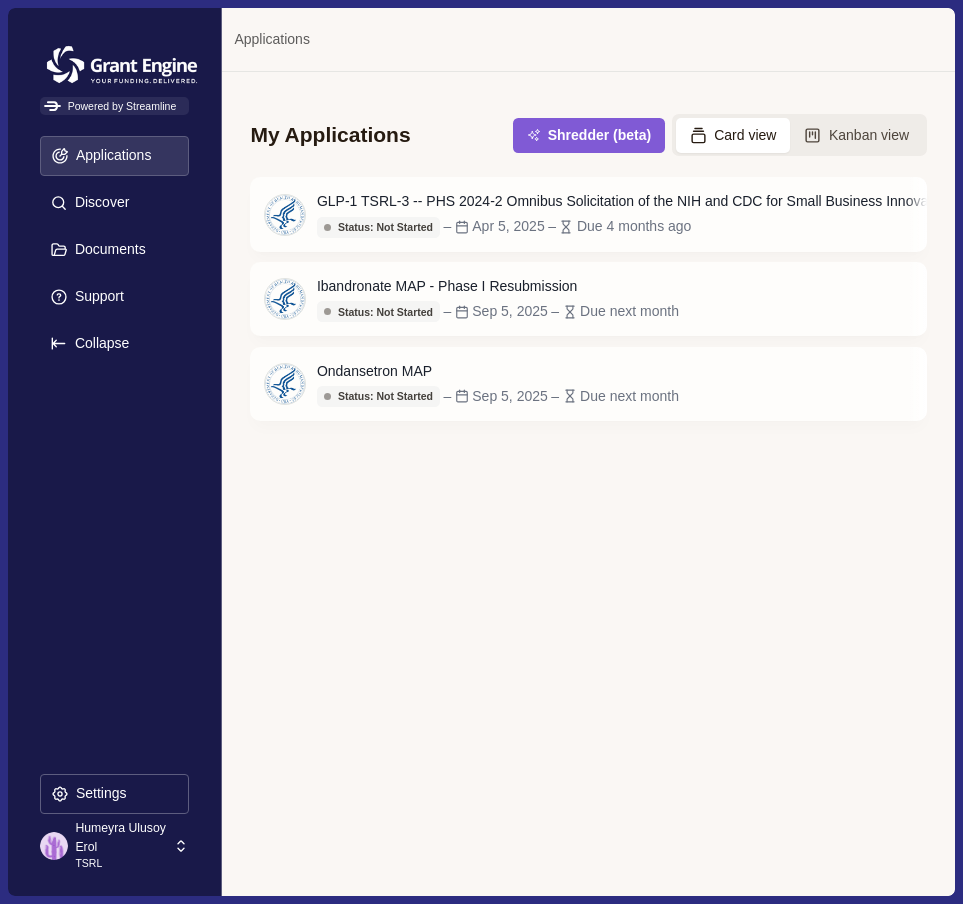click on "My Applications Shredder (beta) Card view Kanban view GLP-1 TSRL-3 -- PHS 2024-2 Omnibus Solicitation of the NIH and CDC for Small Business Innovation Research Grant Applications (Parent SBIR [R43/R44] Clinical Trial Not Allowed) Status: Not Started Status: Not Started Status: Go/No Go Status: In Progress Status: In Review Status: Submitted Status: Awarded Status: Rejected Status: Cancelled – Apr 5, 2025 – Due 4 months ago Open Ibandronate MAP - Phase I Resubmission Status: Not Started Status: Not Started Status: Go/No Go Status: In Progress Status: In Review Status: Submitted Status: Awarded Status: Rejected Status: Cancelled – Sep 5, 2025 – Due next month Open Ondansetron MAP Status: Not Started Status: Not Started Status: Go/No Go Status: In Progress Status: In Review Status: Submitted Status: Awarded Status: Rejected Status: Cancelled – Sep 5, 2025 – Due next month Open" at bounding box center [588, 483] 